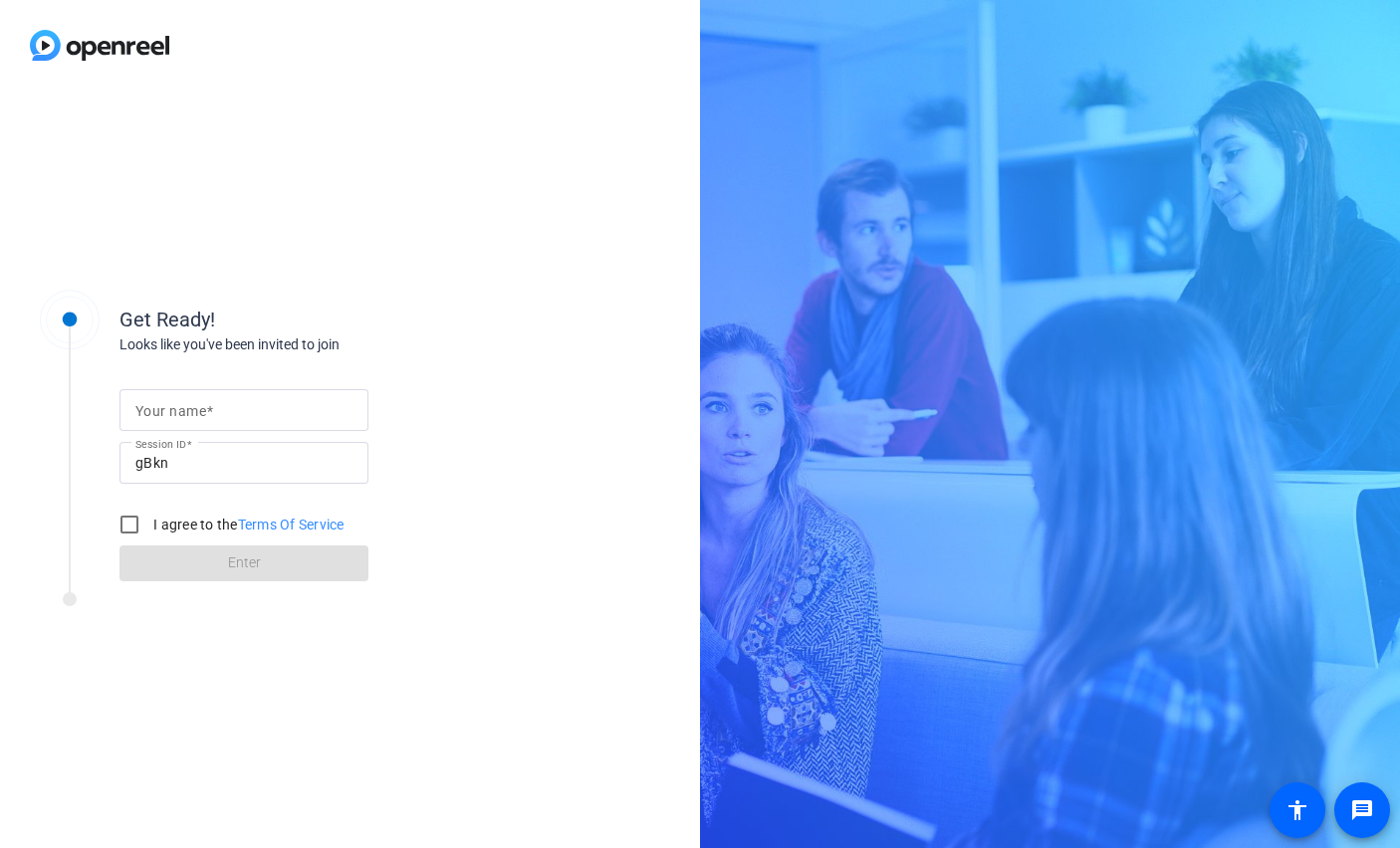 scroll, scrollTop: 0, scrollLeft: 0, axis: both 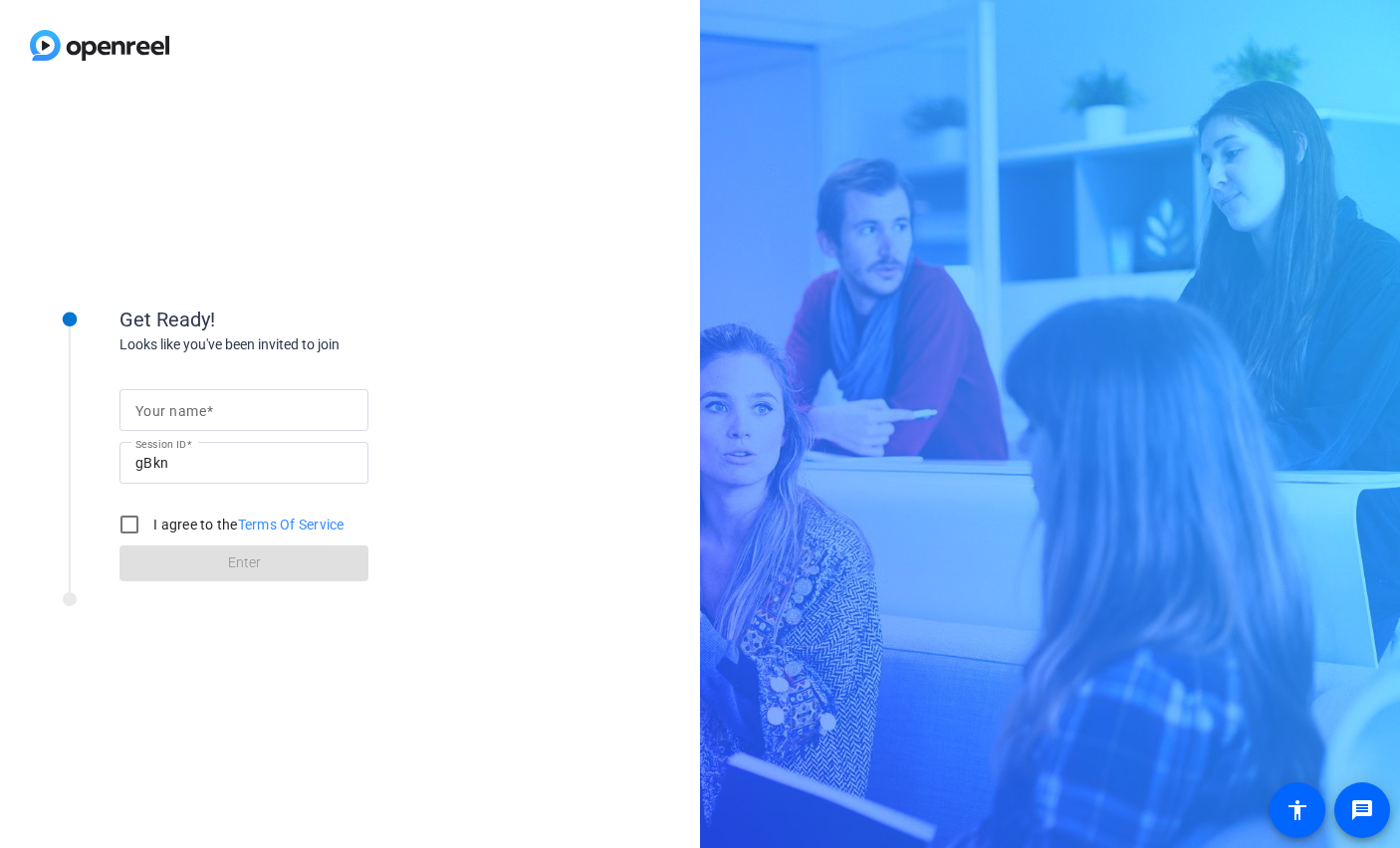 click on "Your name" at bounding box center (244, 410) 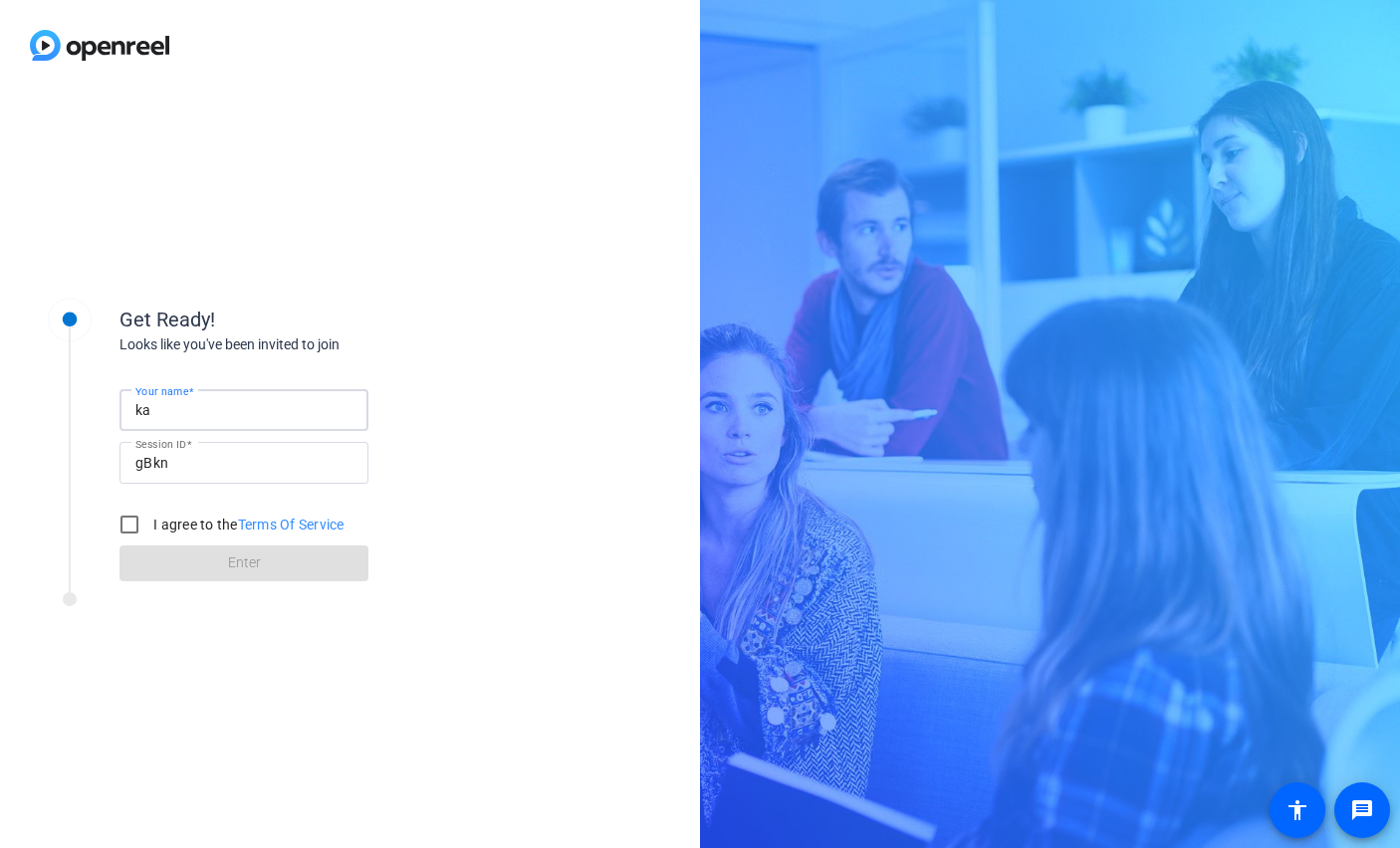 type on "k" 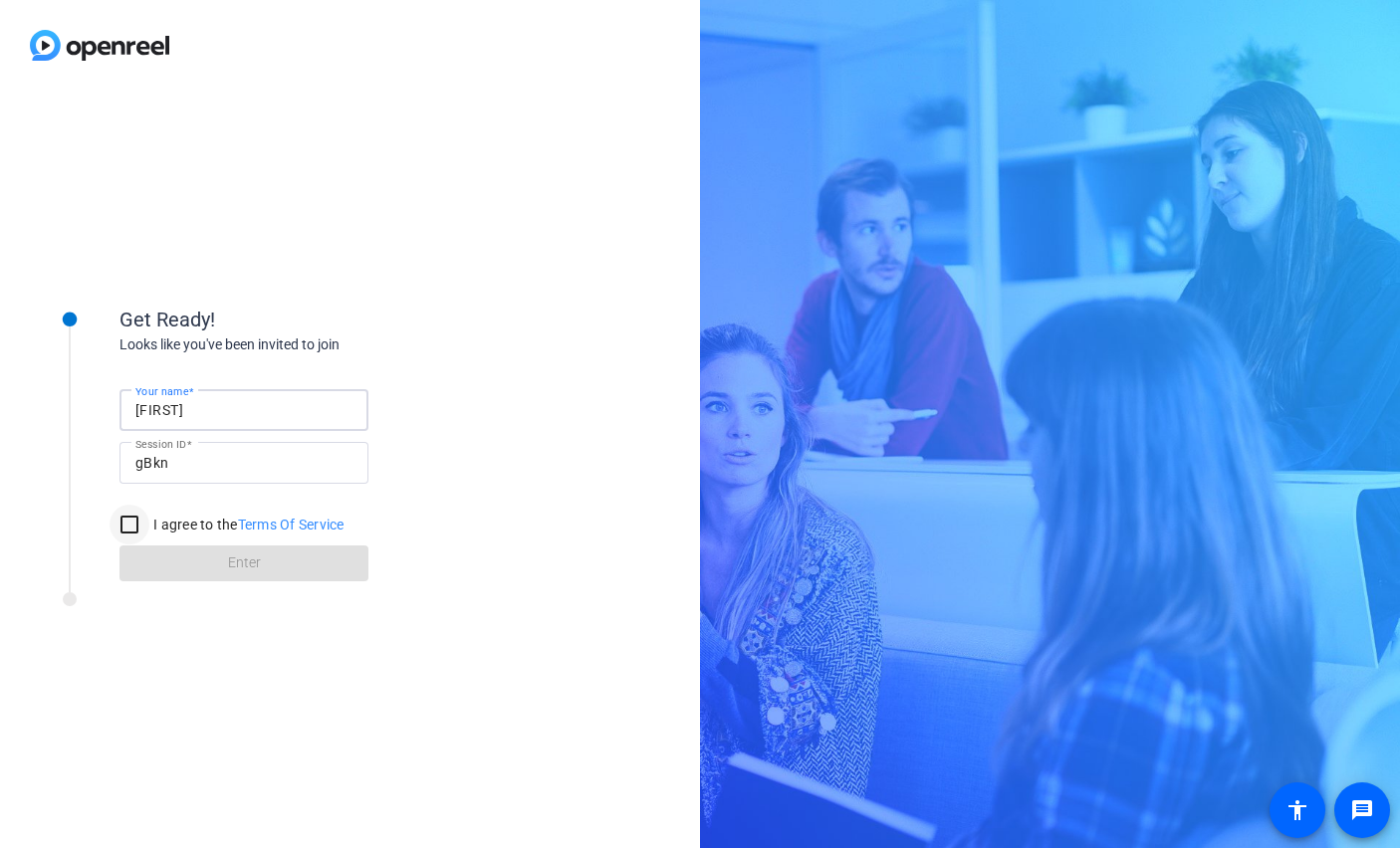 type on "[FIRST]" 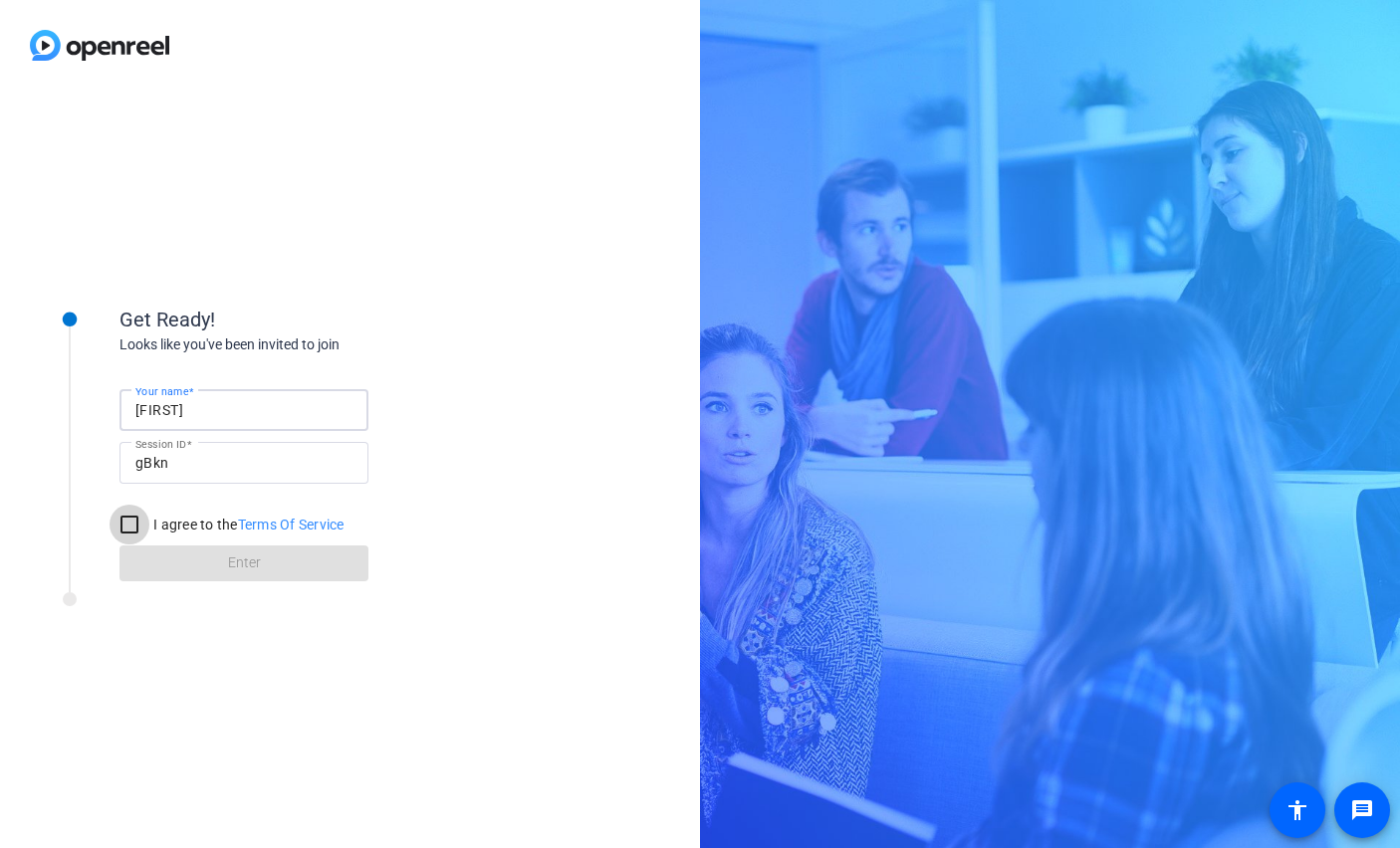 click on "I agree to the  Terms Of Service" at bounding box center (129, 525) 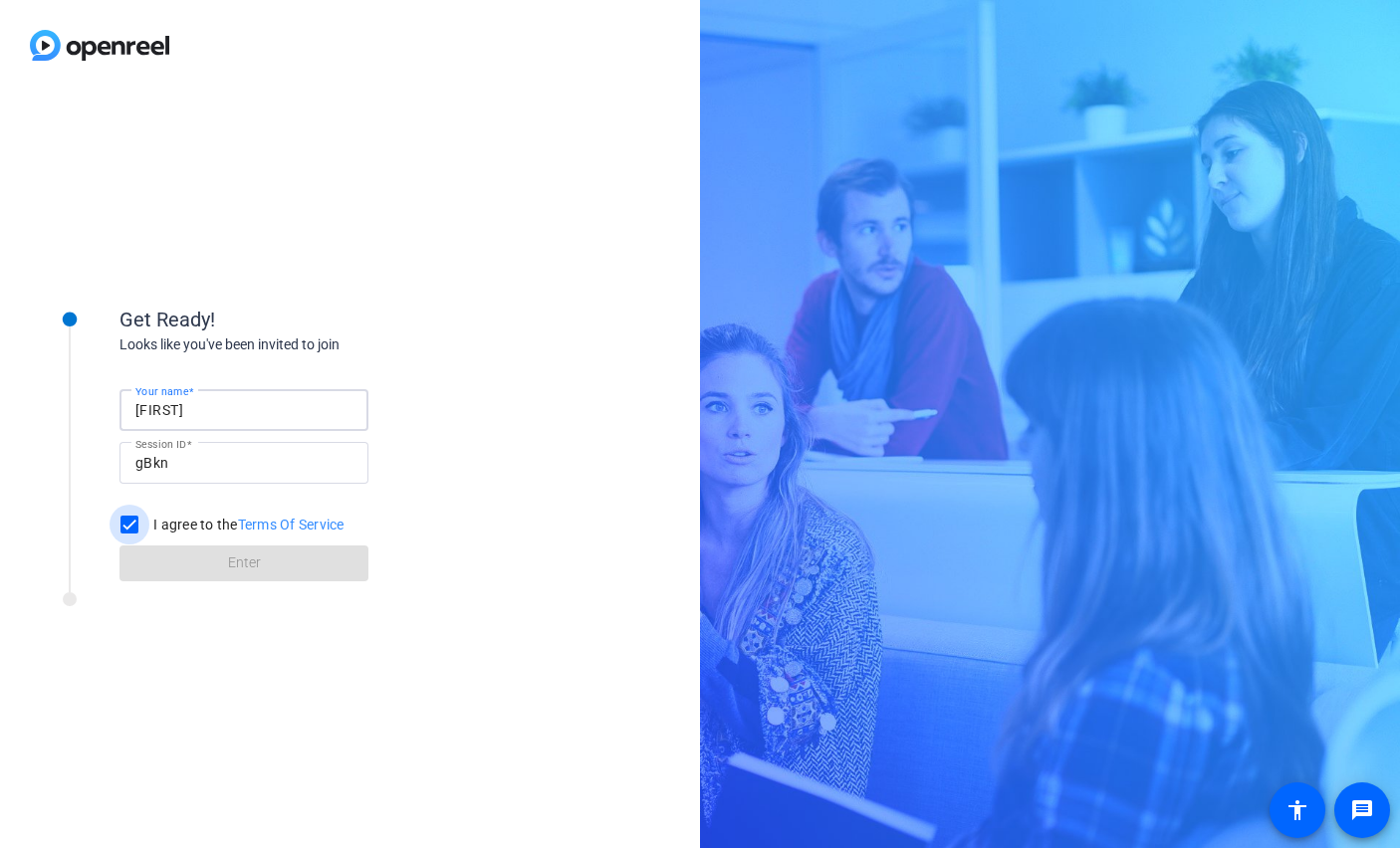 checkbox on "true" 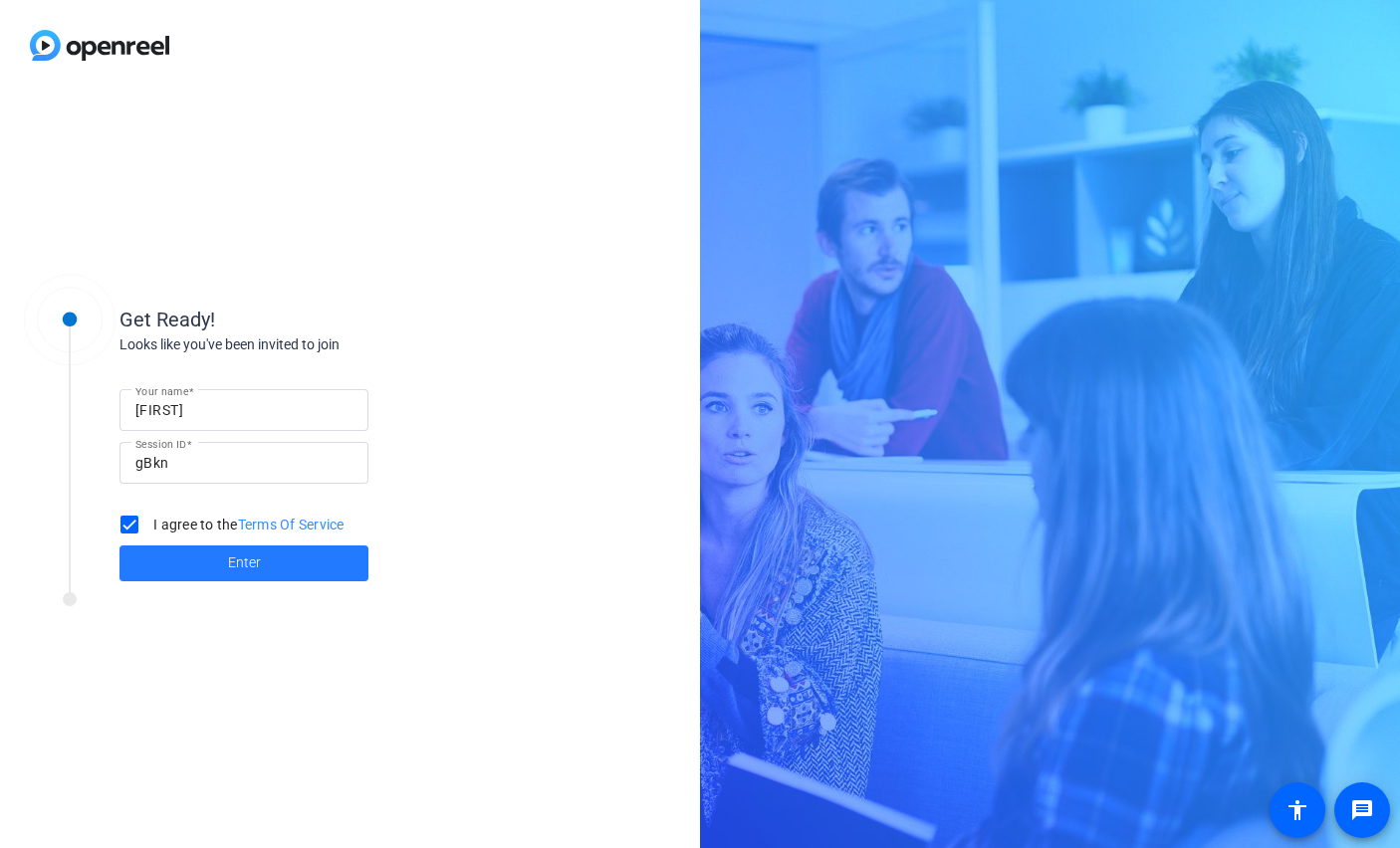 click 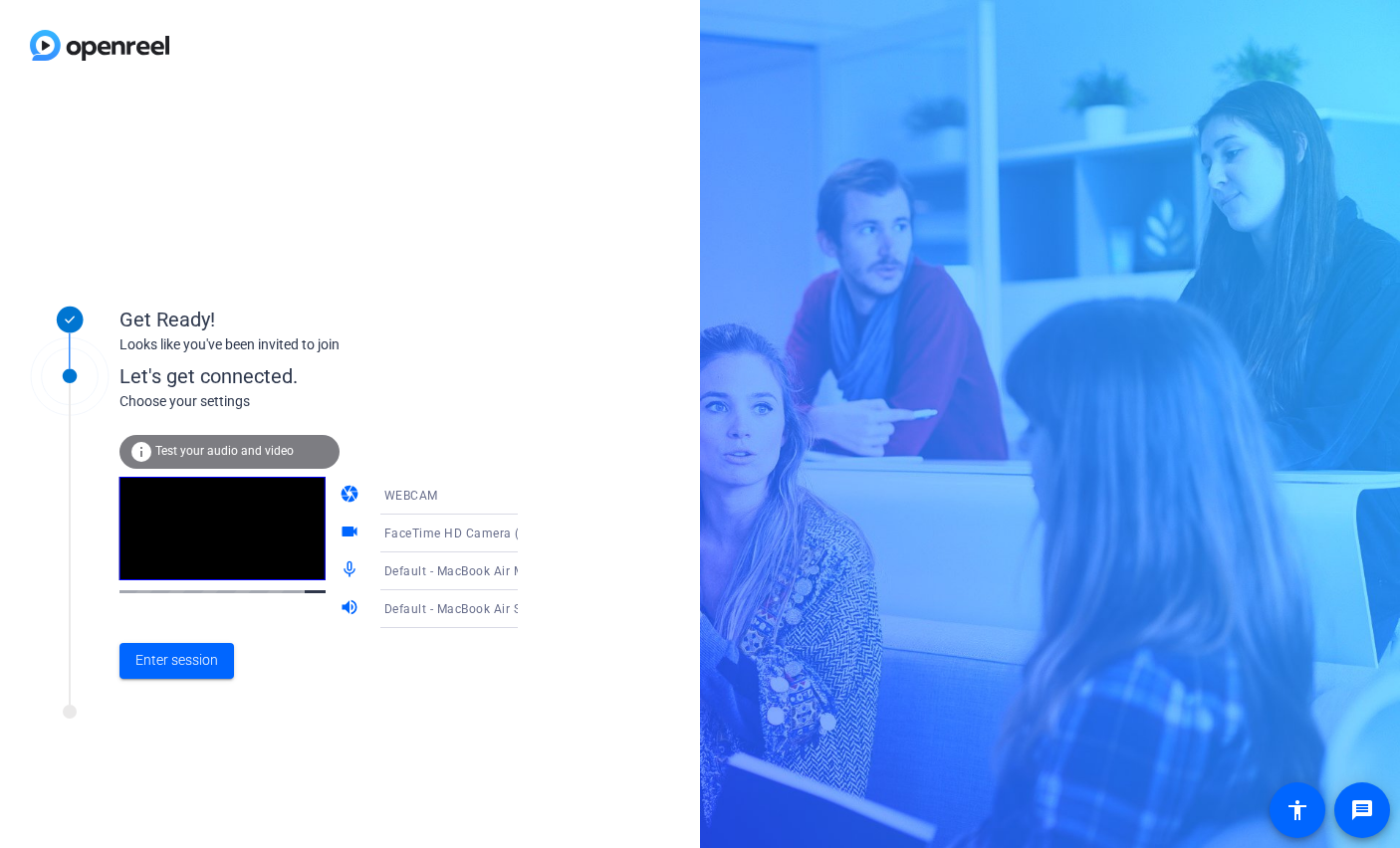 click 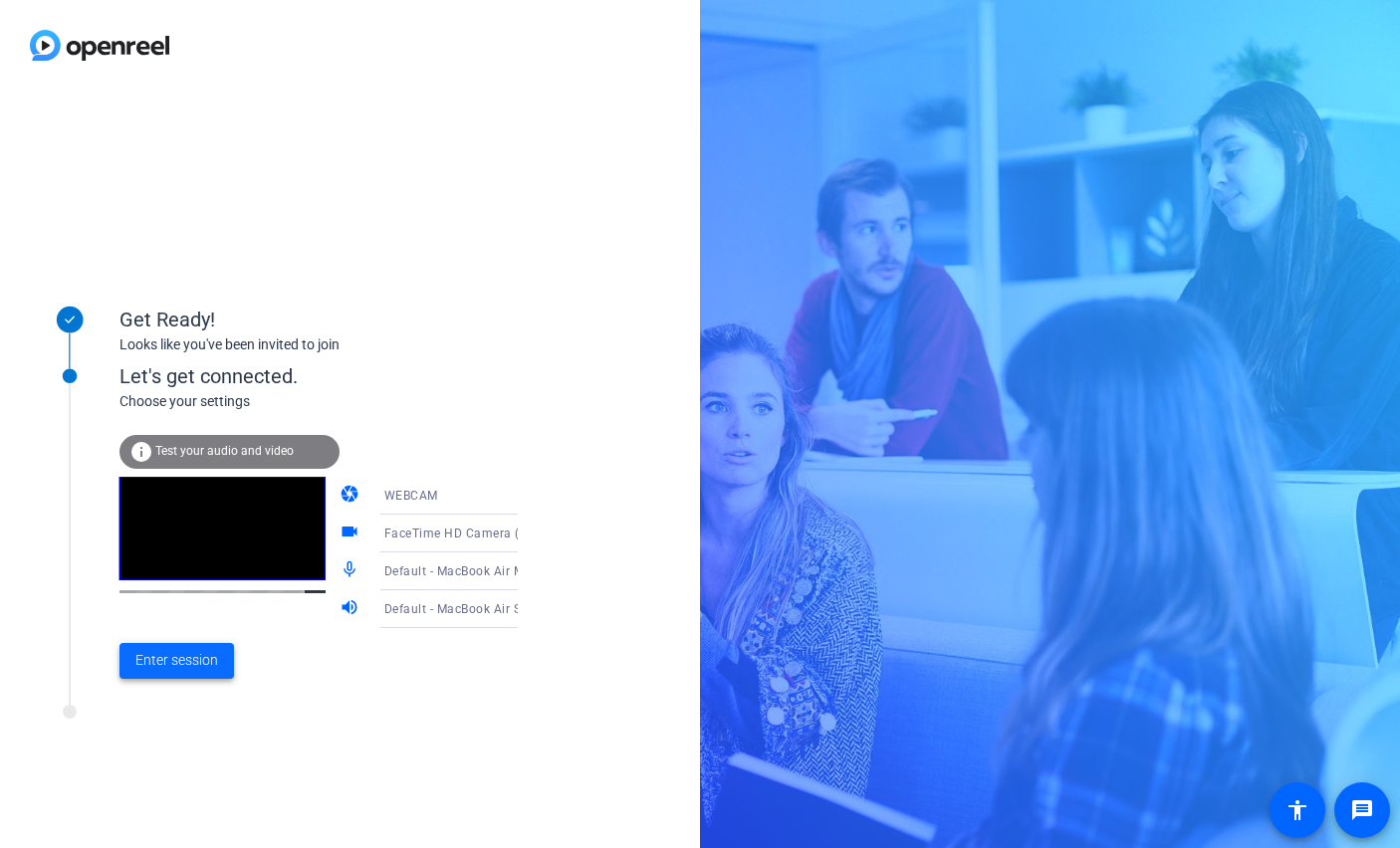 click on "Enter session" 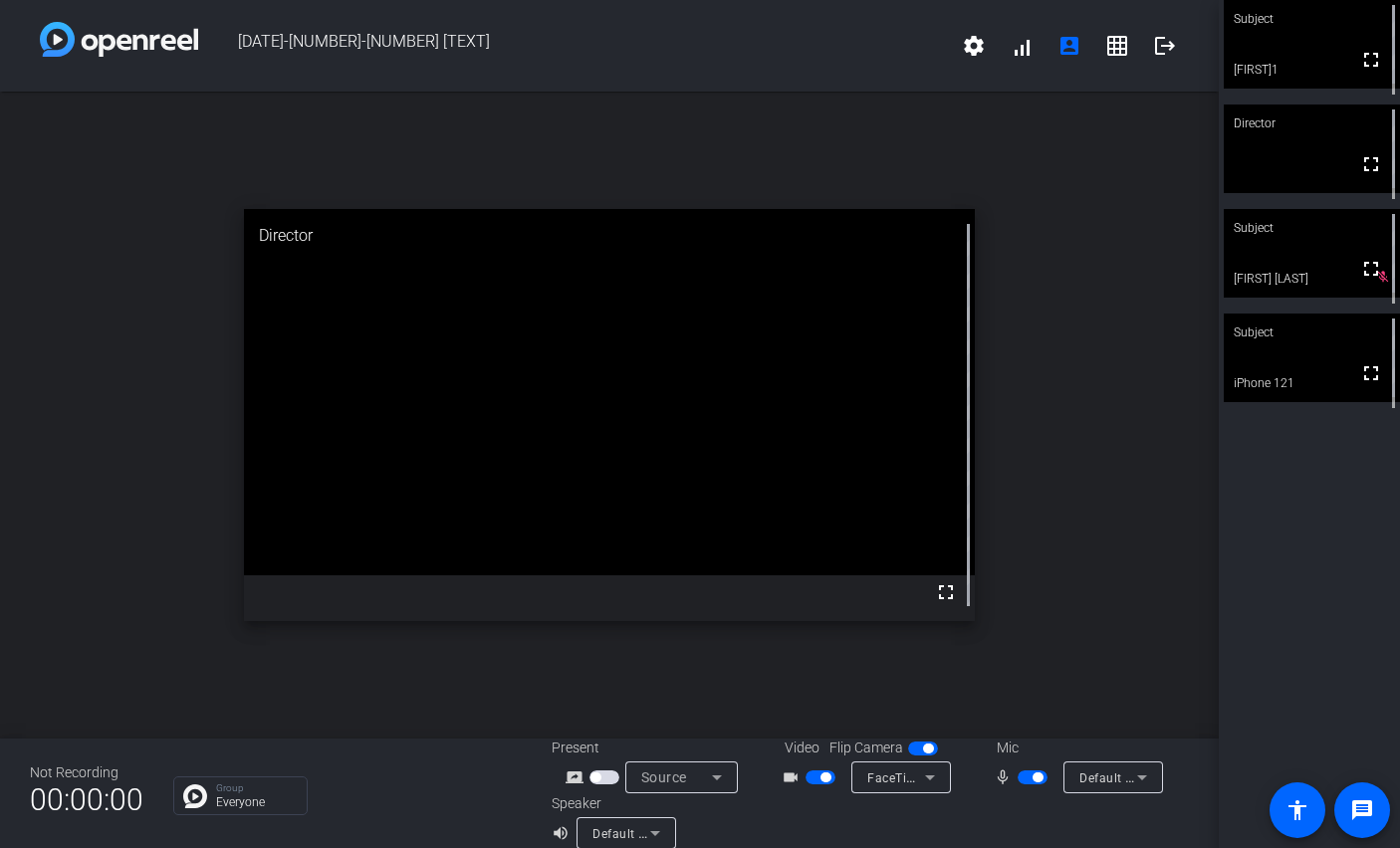 click at bounding box center (1033, 777) 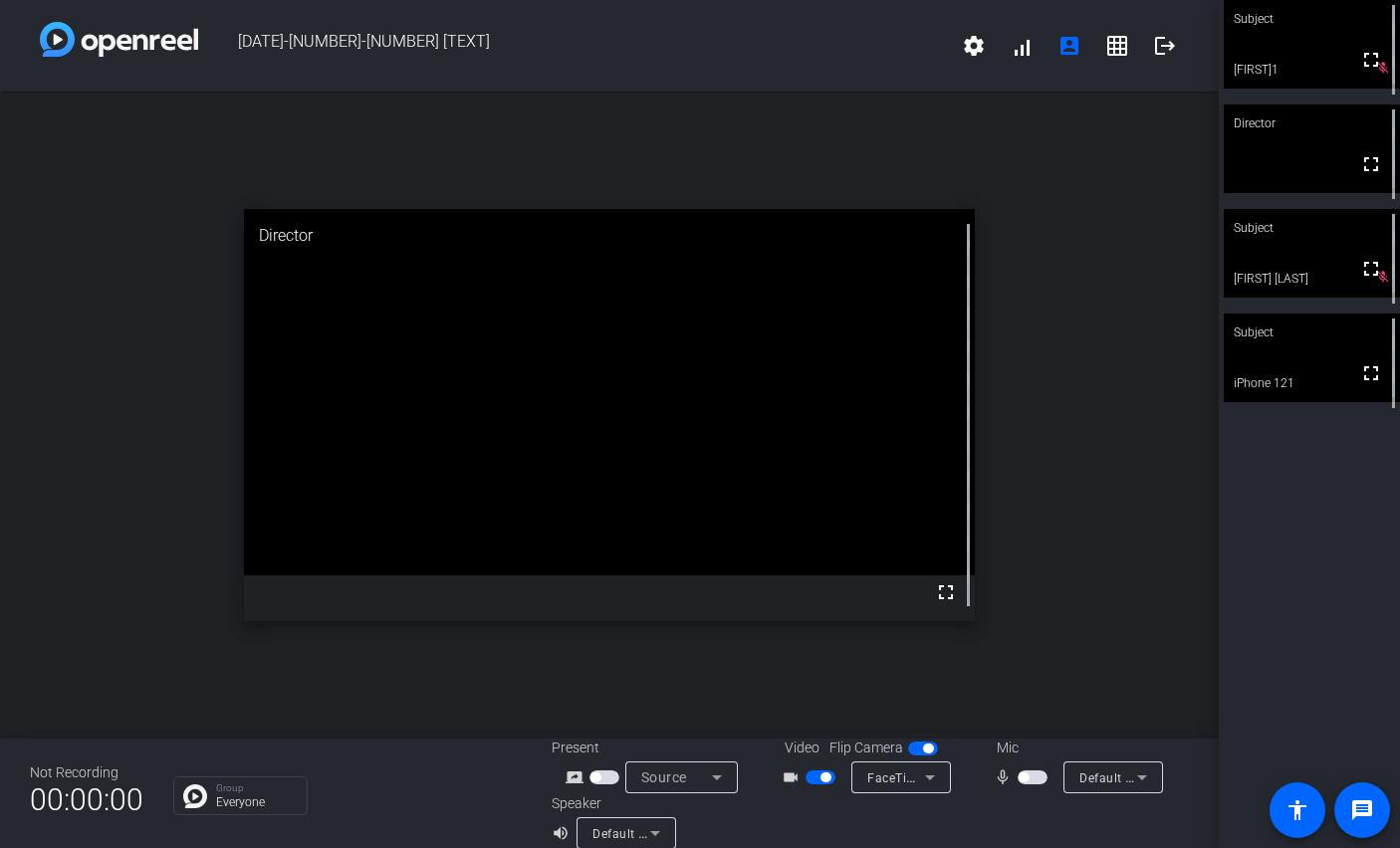 click at bounding box center (1024, 777) 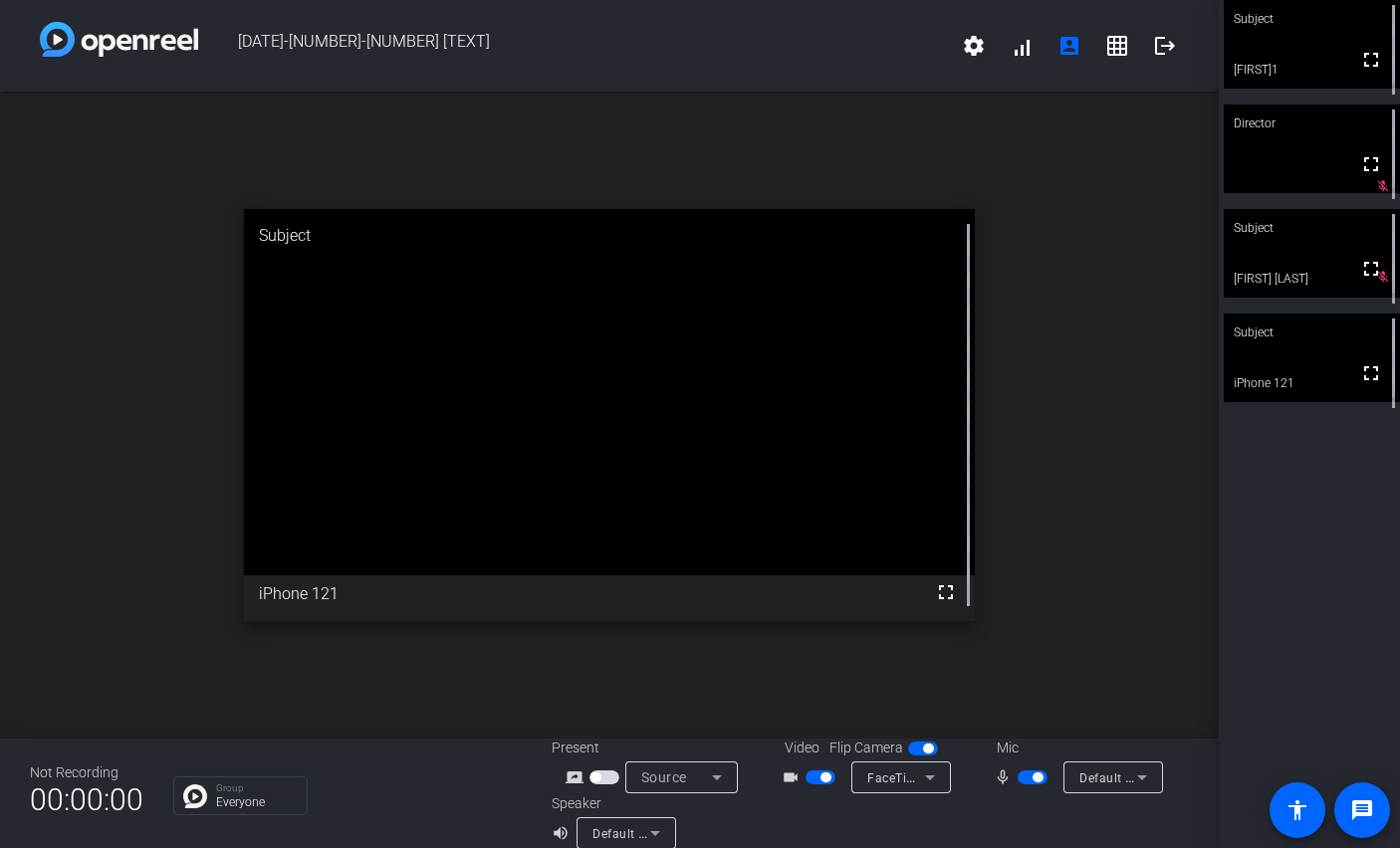 click at bounding box center [1033, 777] 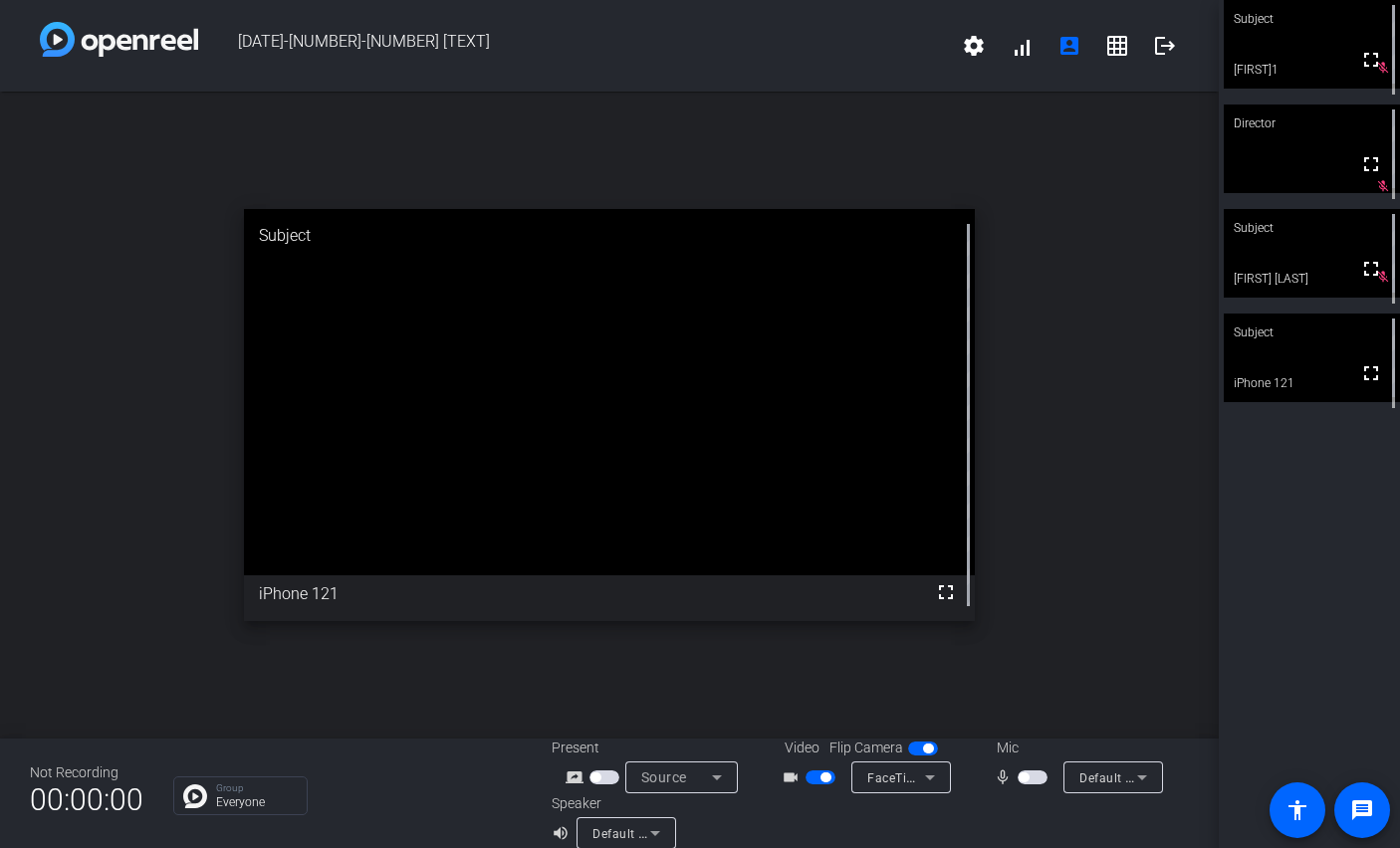 click at bounding box center (1024, 777) 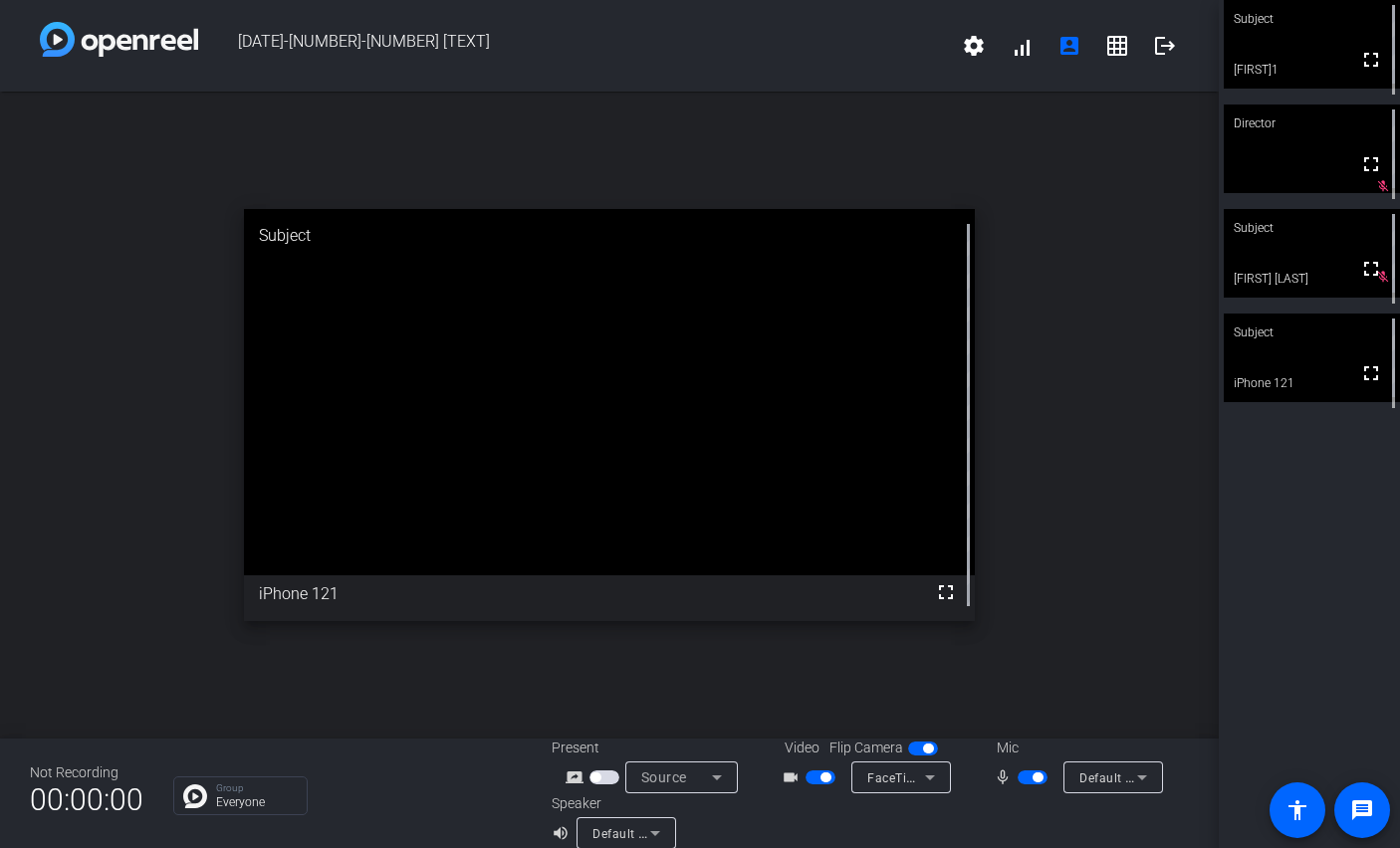 click at bounding box center [1033, 777] 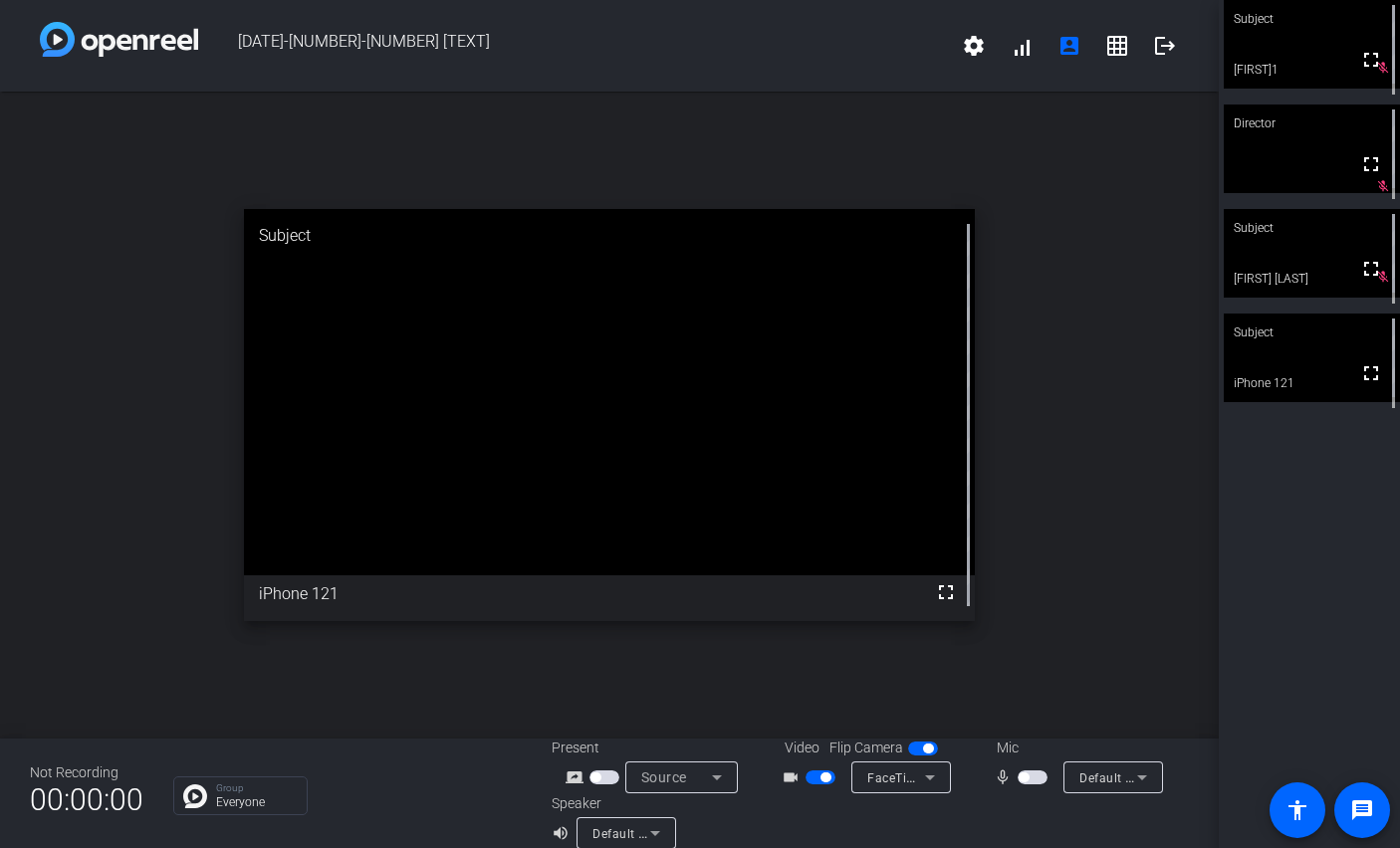click at bounding box center [1024, 777] 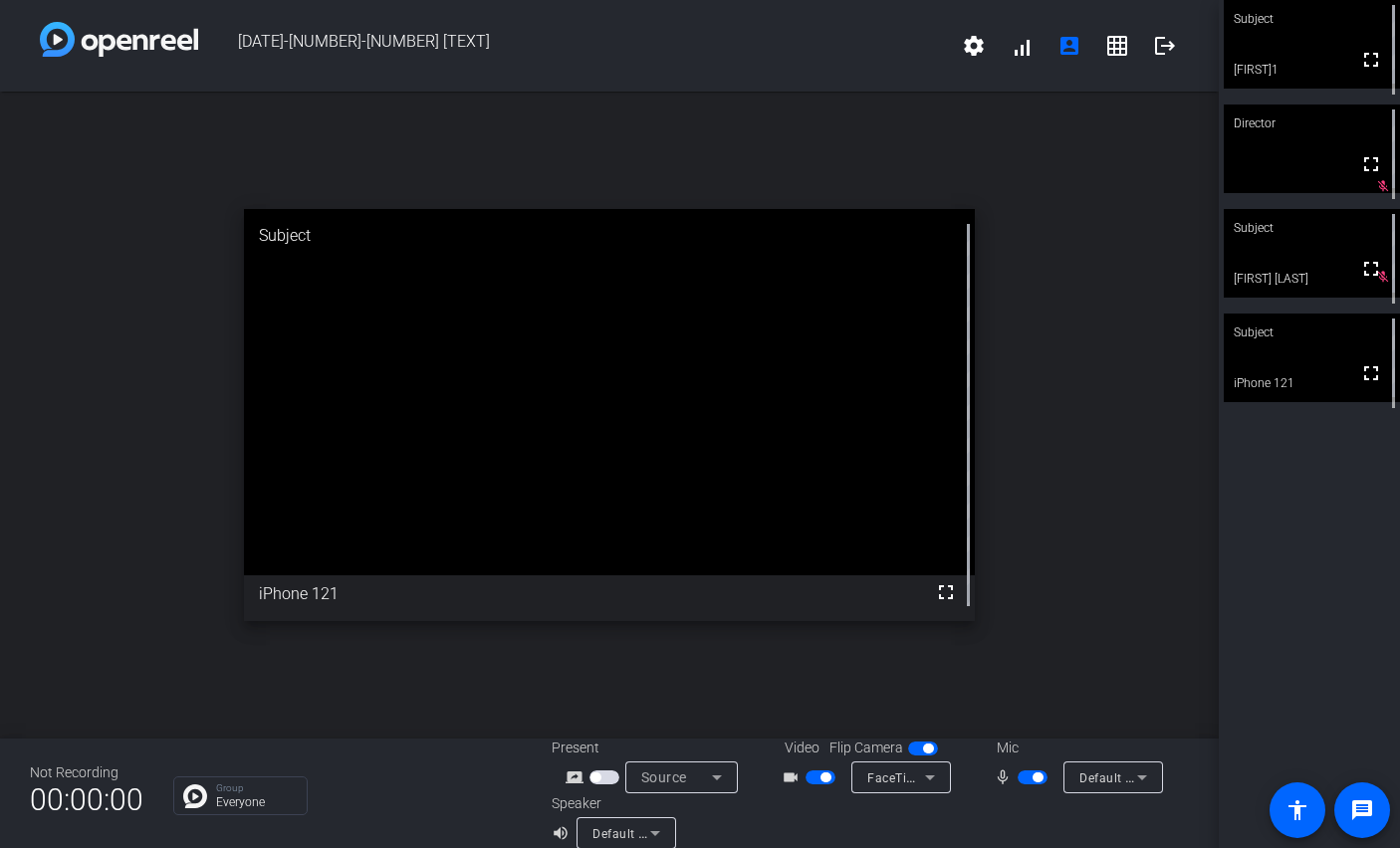 click at bounding box center (1033, 777) 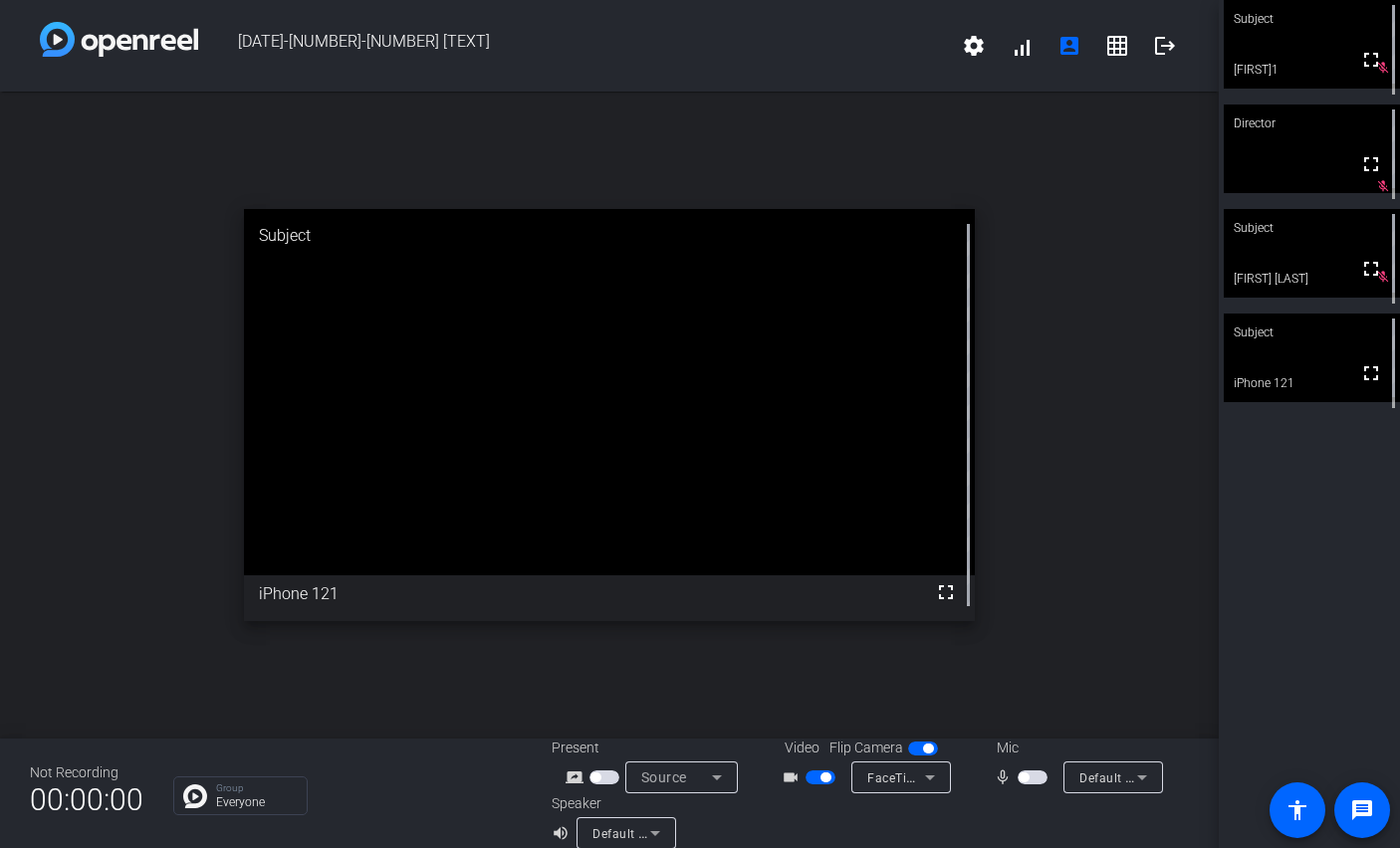 click at bounding box center (1024, 777) 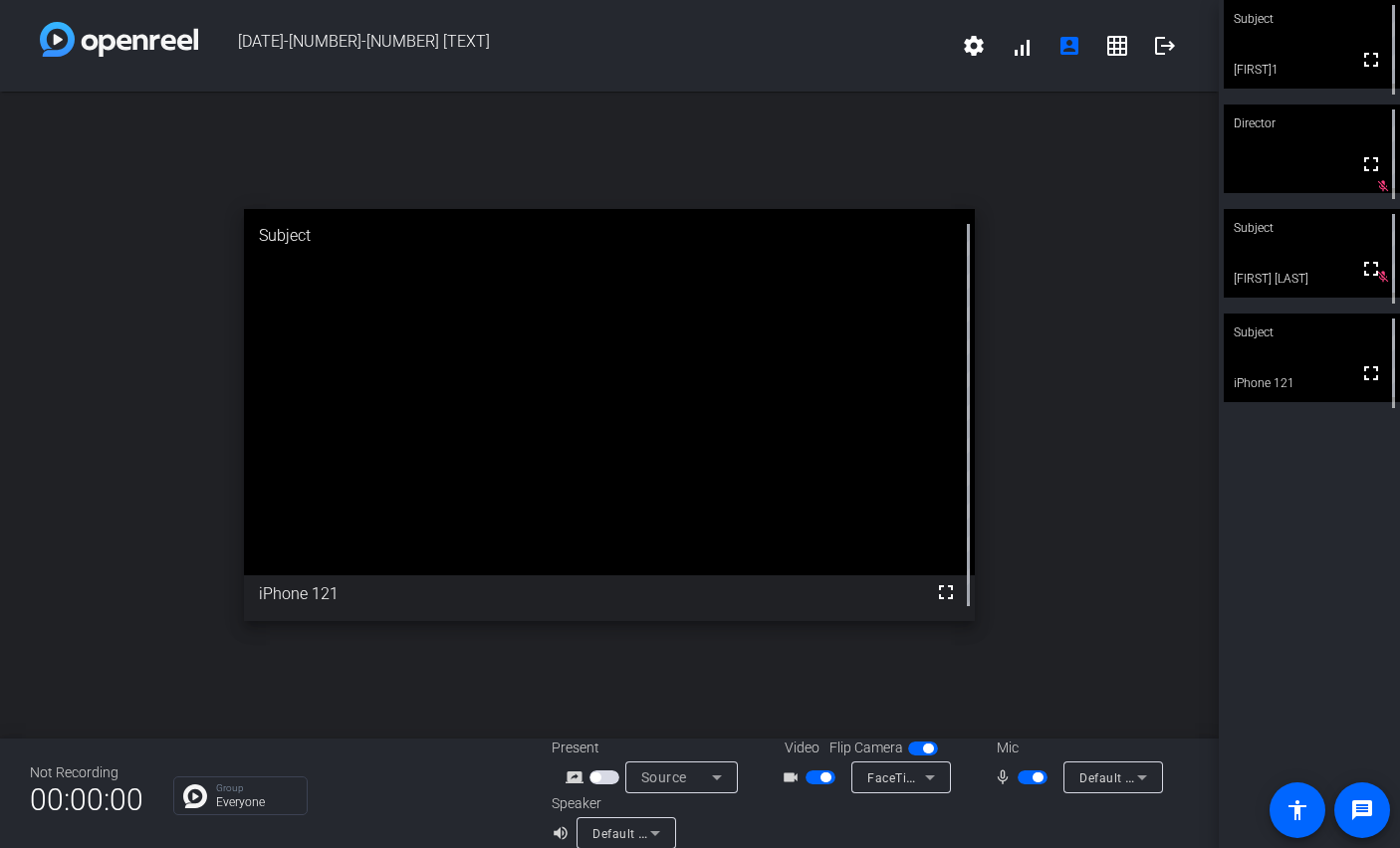 click at bounding box center (1033, 777) 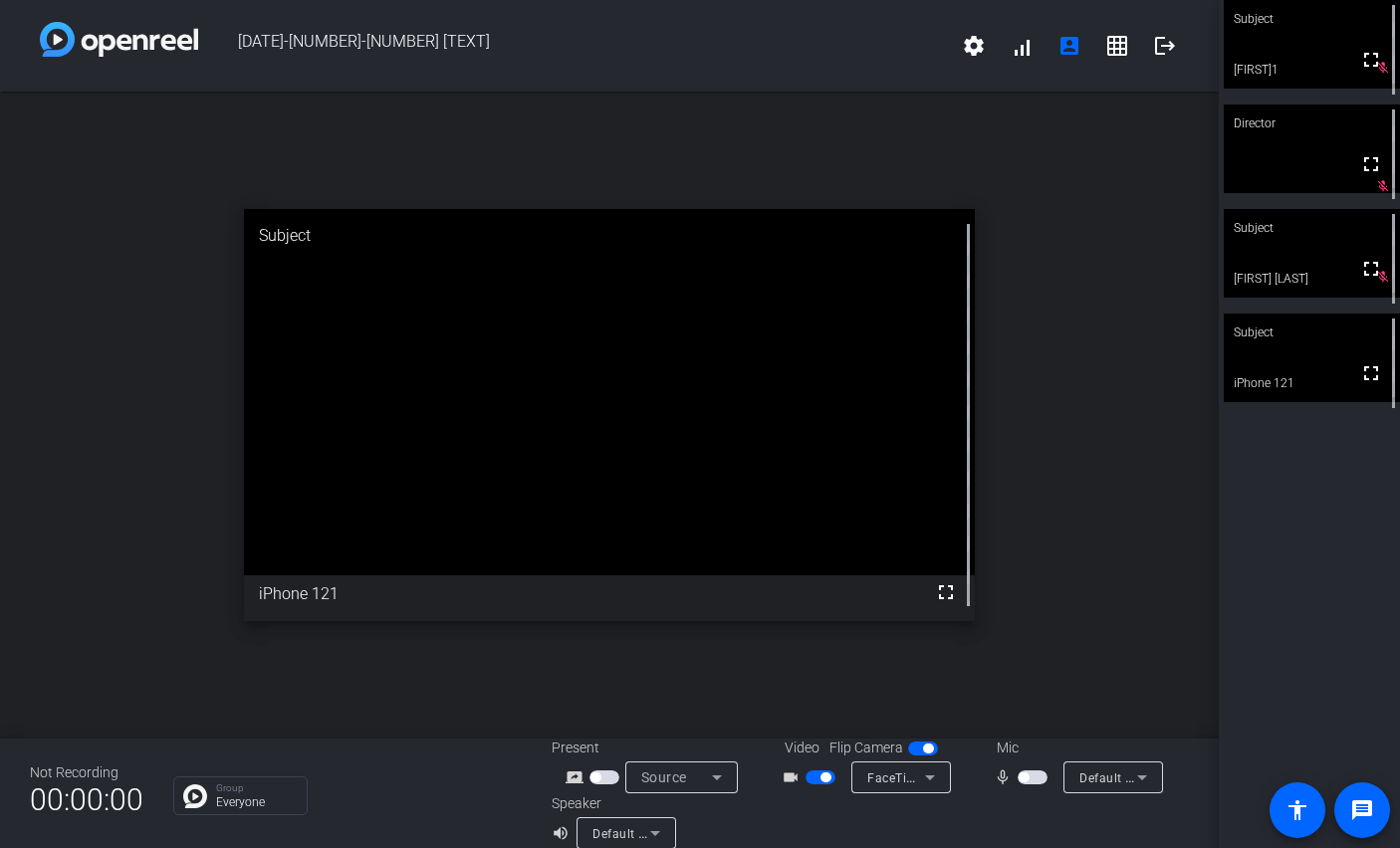 click at bounding box center (1024, 777) 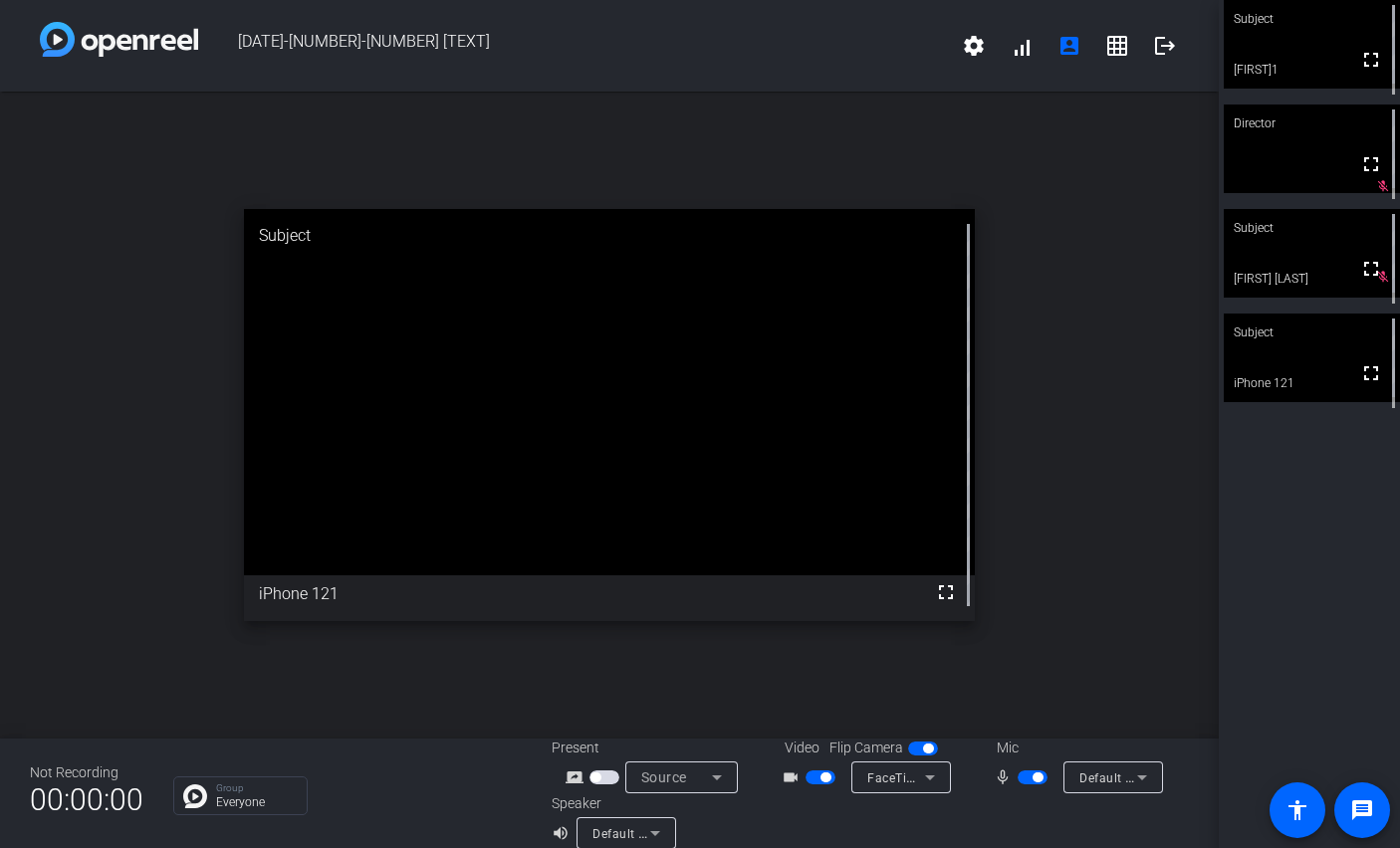 click at bounding box center [1033, 777] 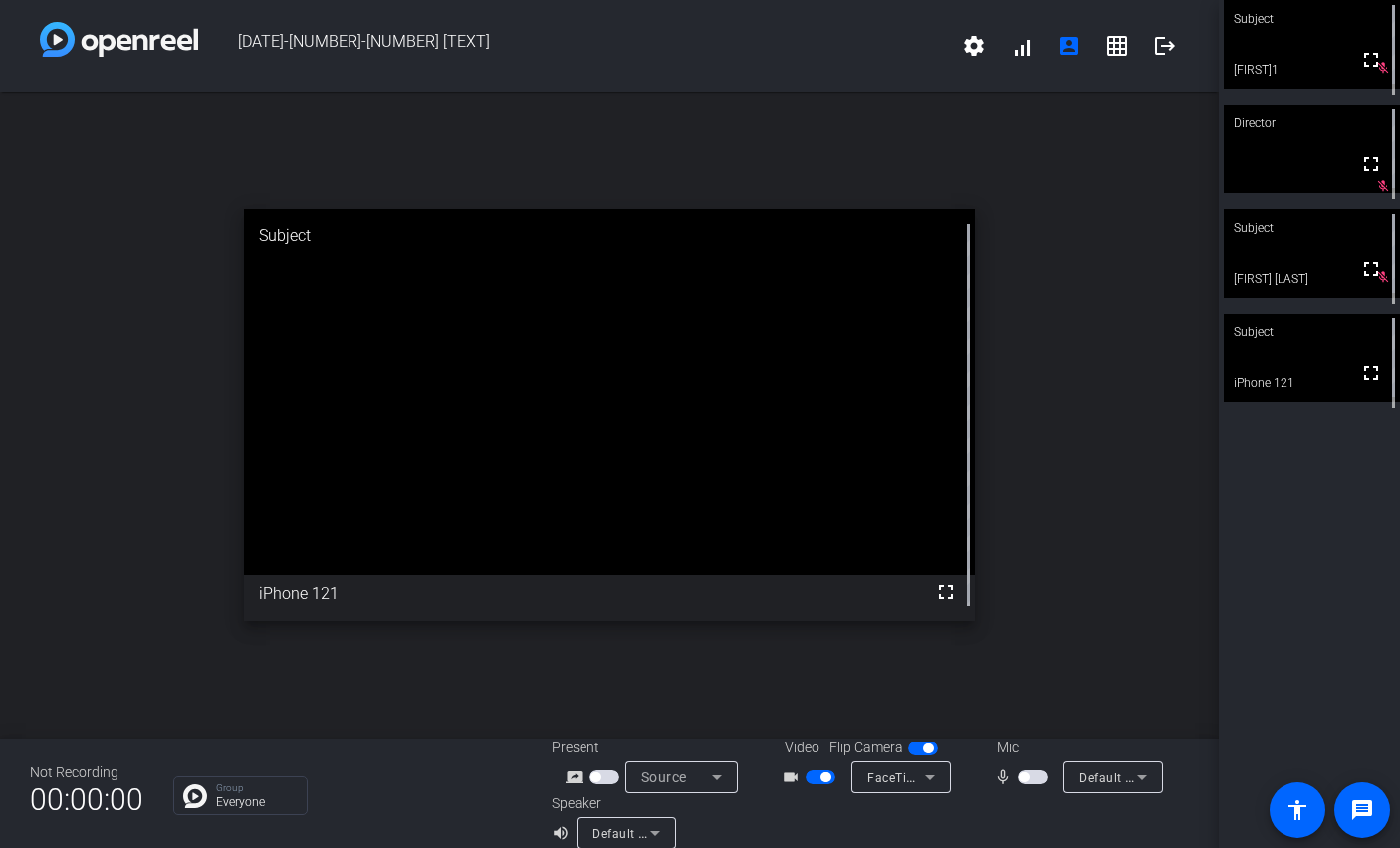 click at bounding box center [1024, 777] 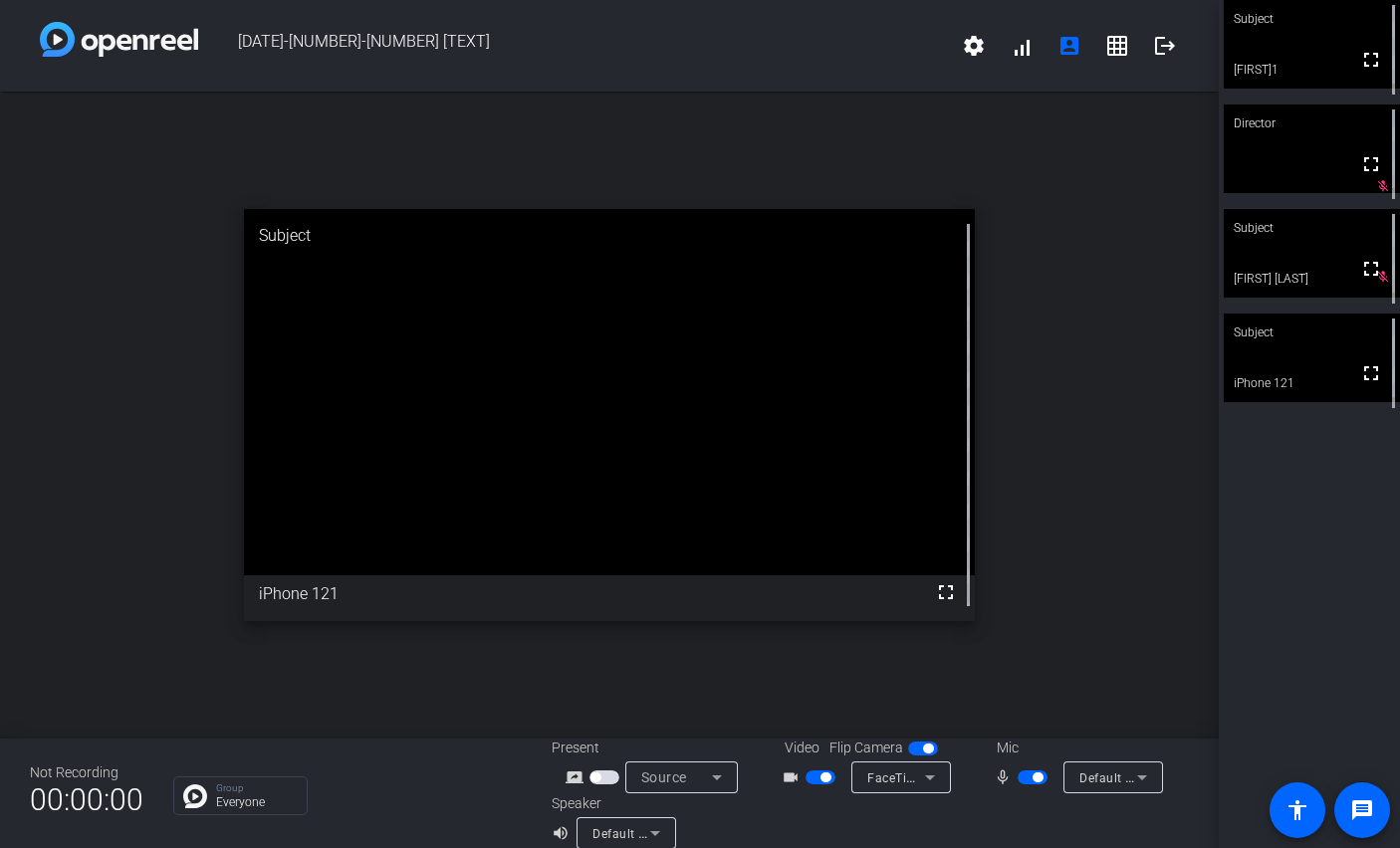 click at bounding box center [1033, 777] 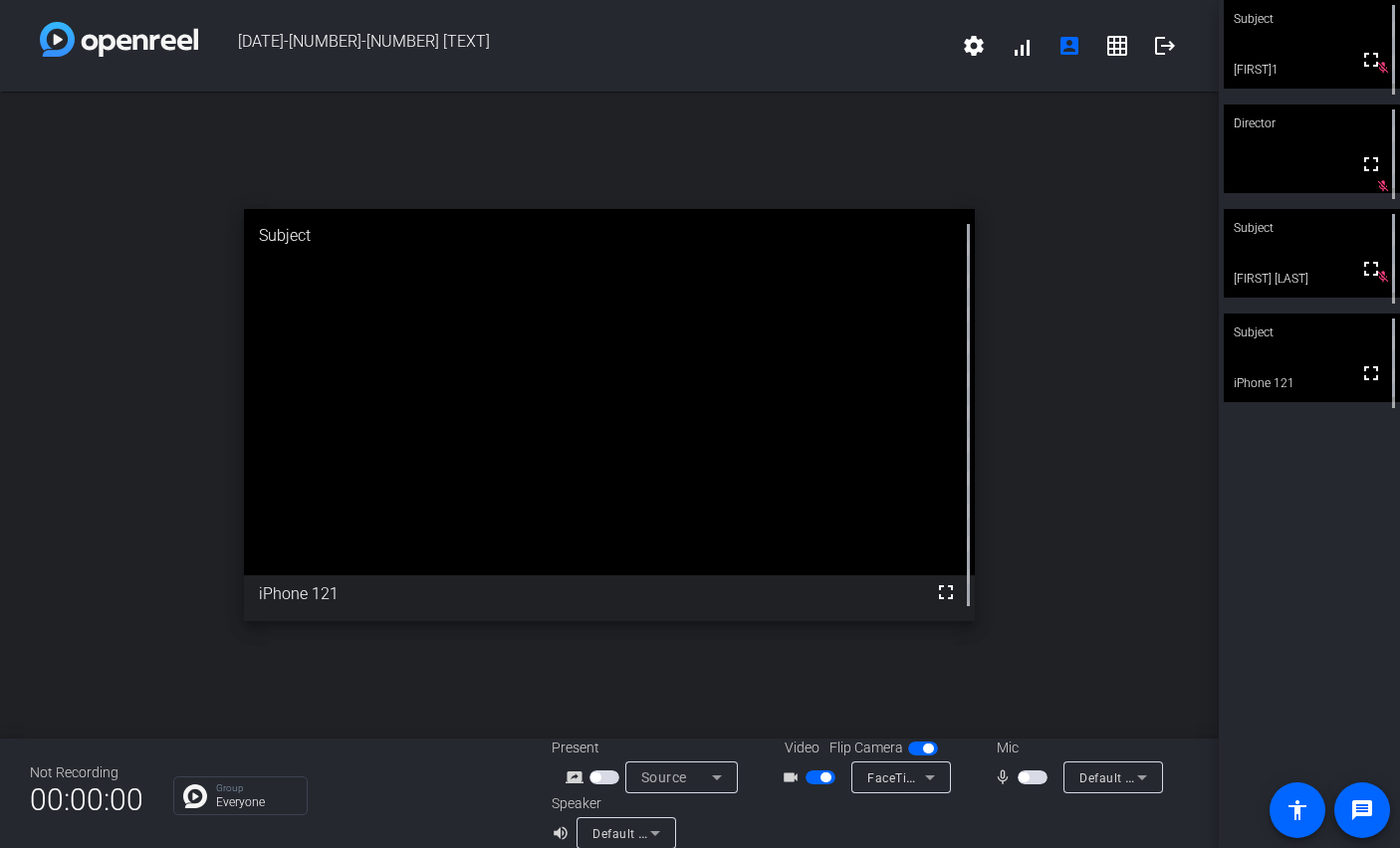 click at bounding box center (1024, 777) 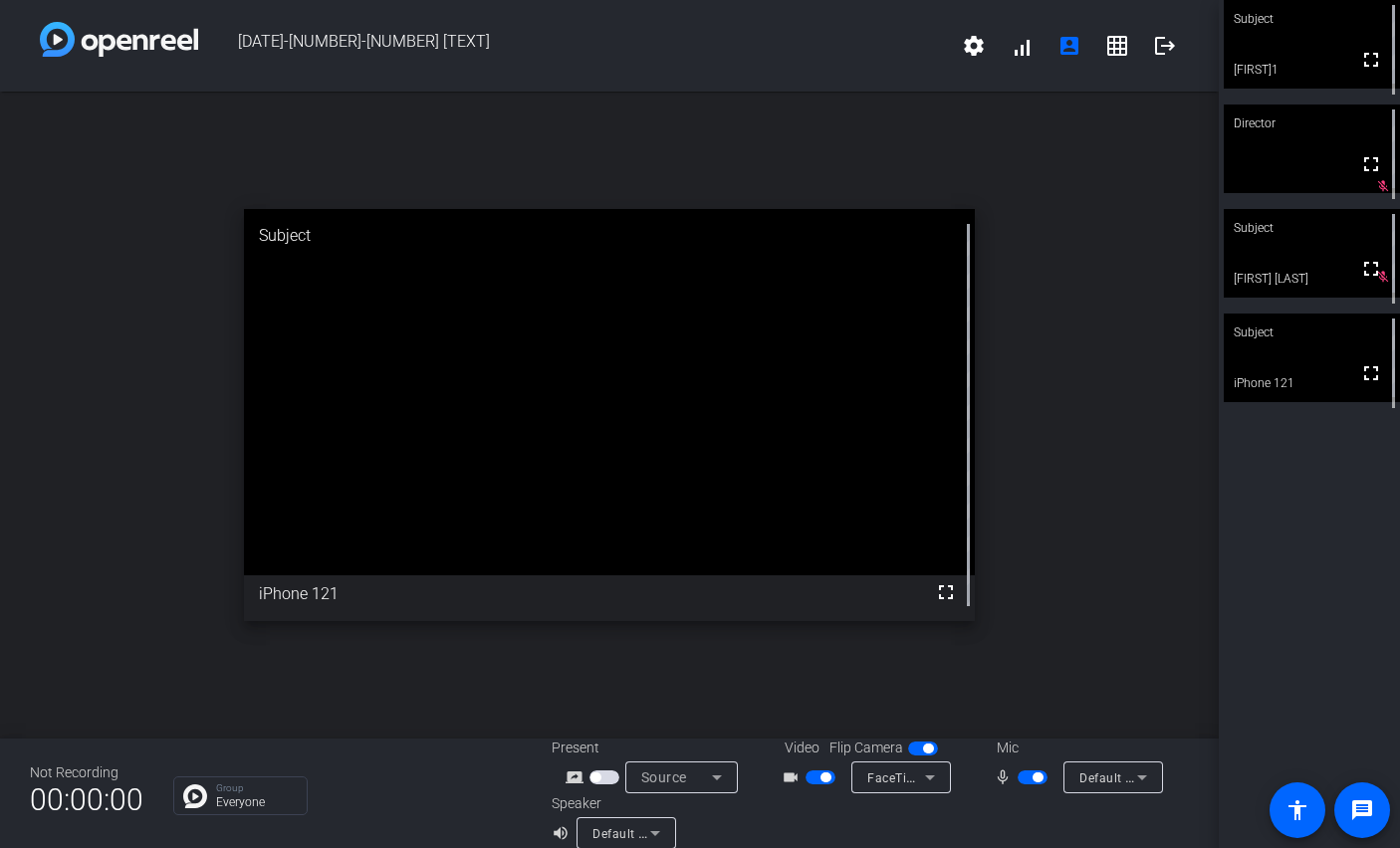 click at bounding box center (1033, 777) 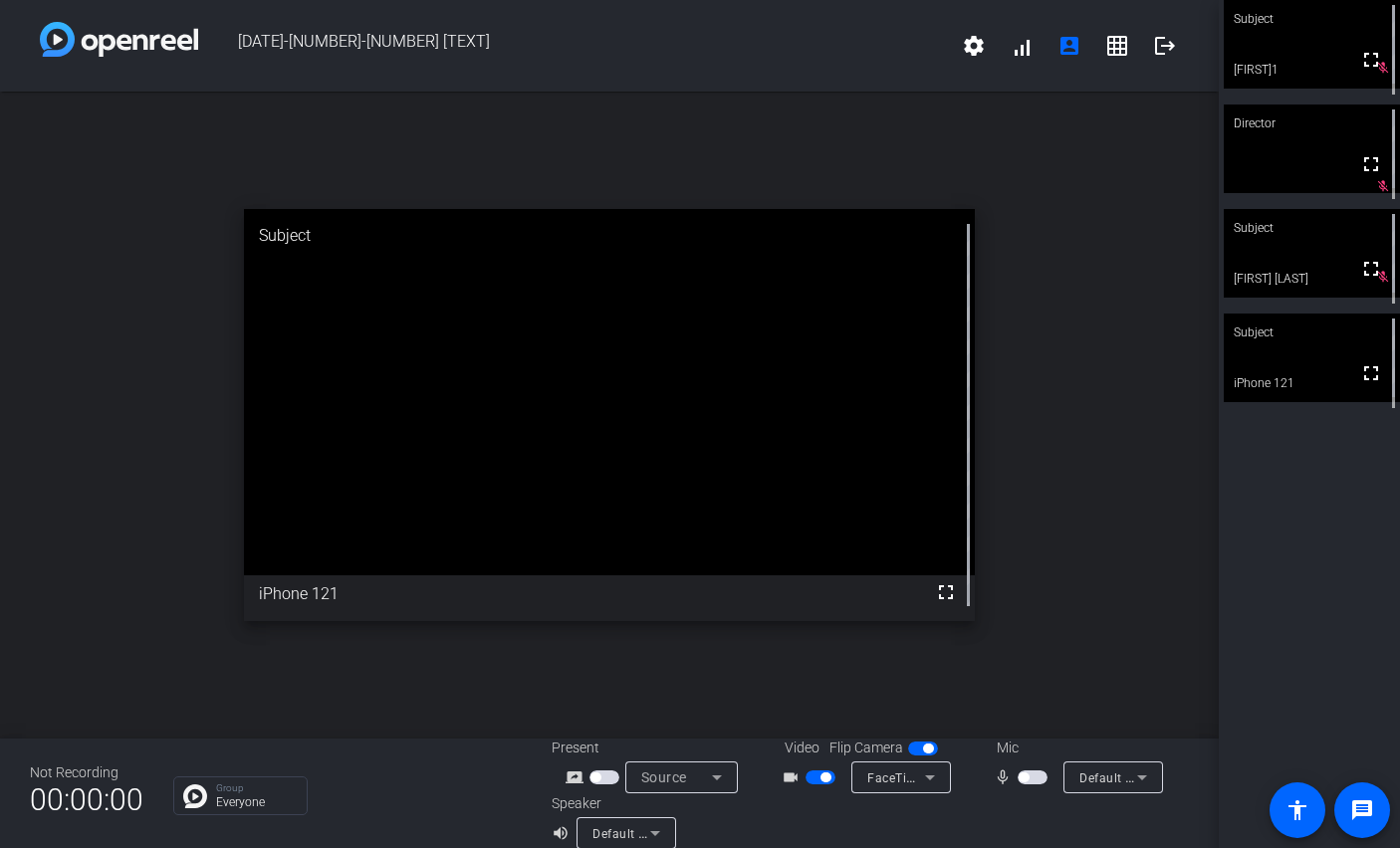 click at bounding box center [1024, 777] 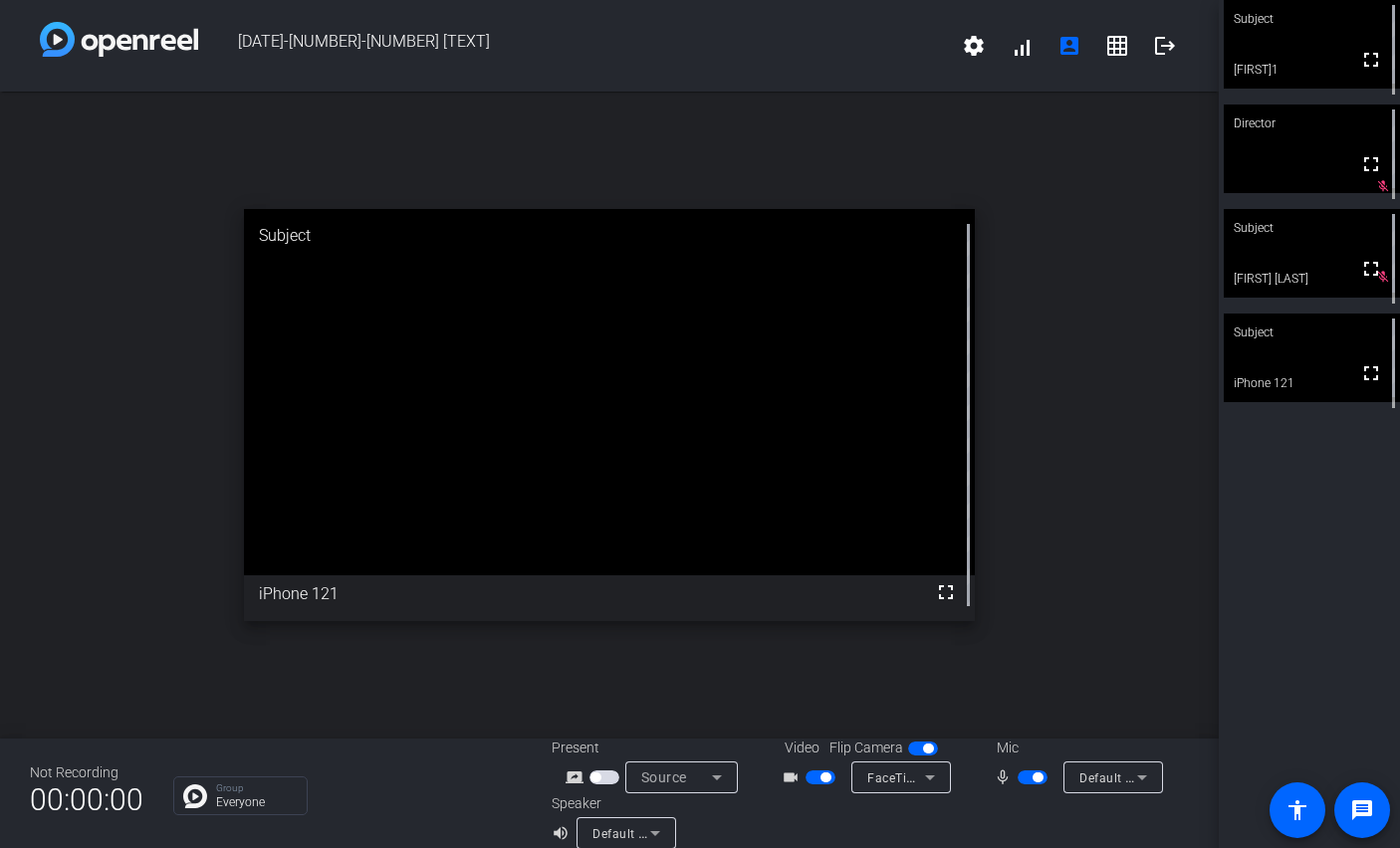 click at bounding box center [1033, 777] 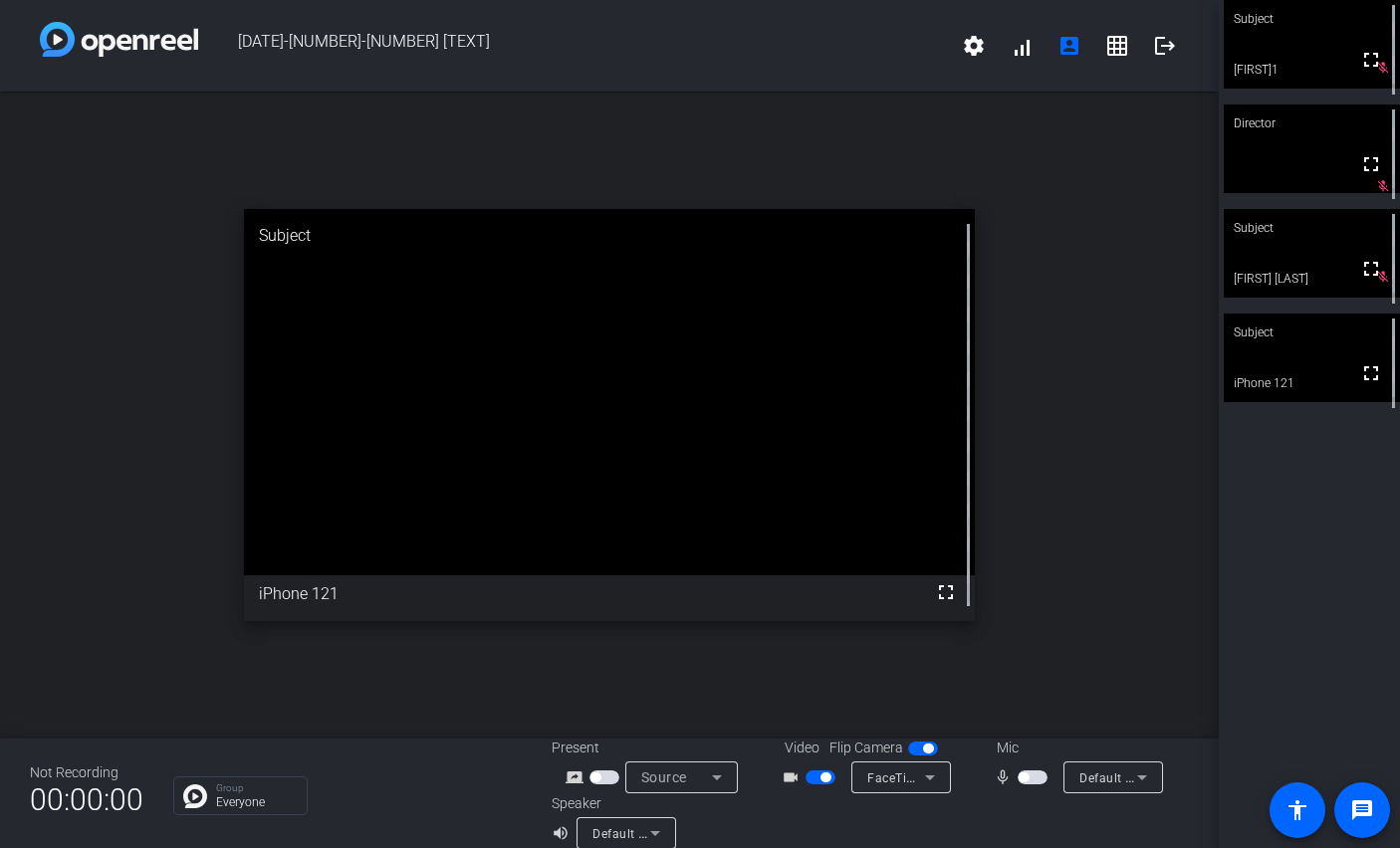 click at bounding box center (1024, 777) 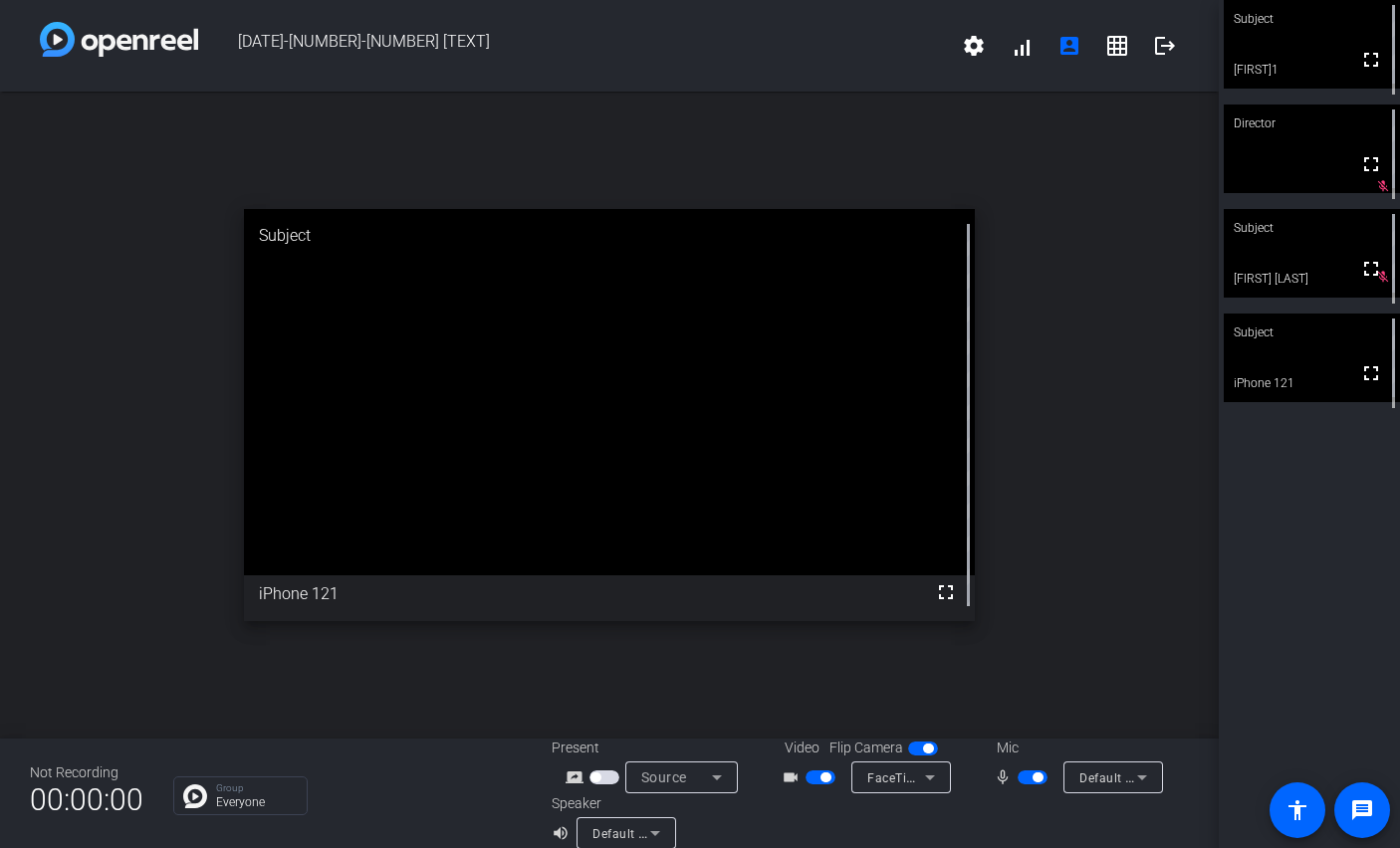 click at bounding box center (1033, 777) 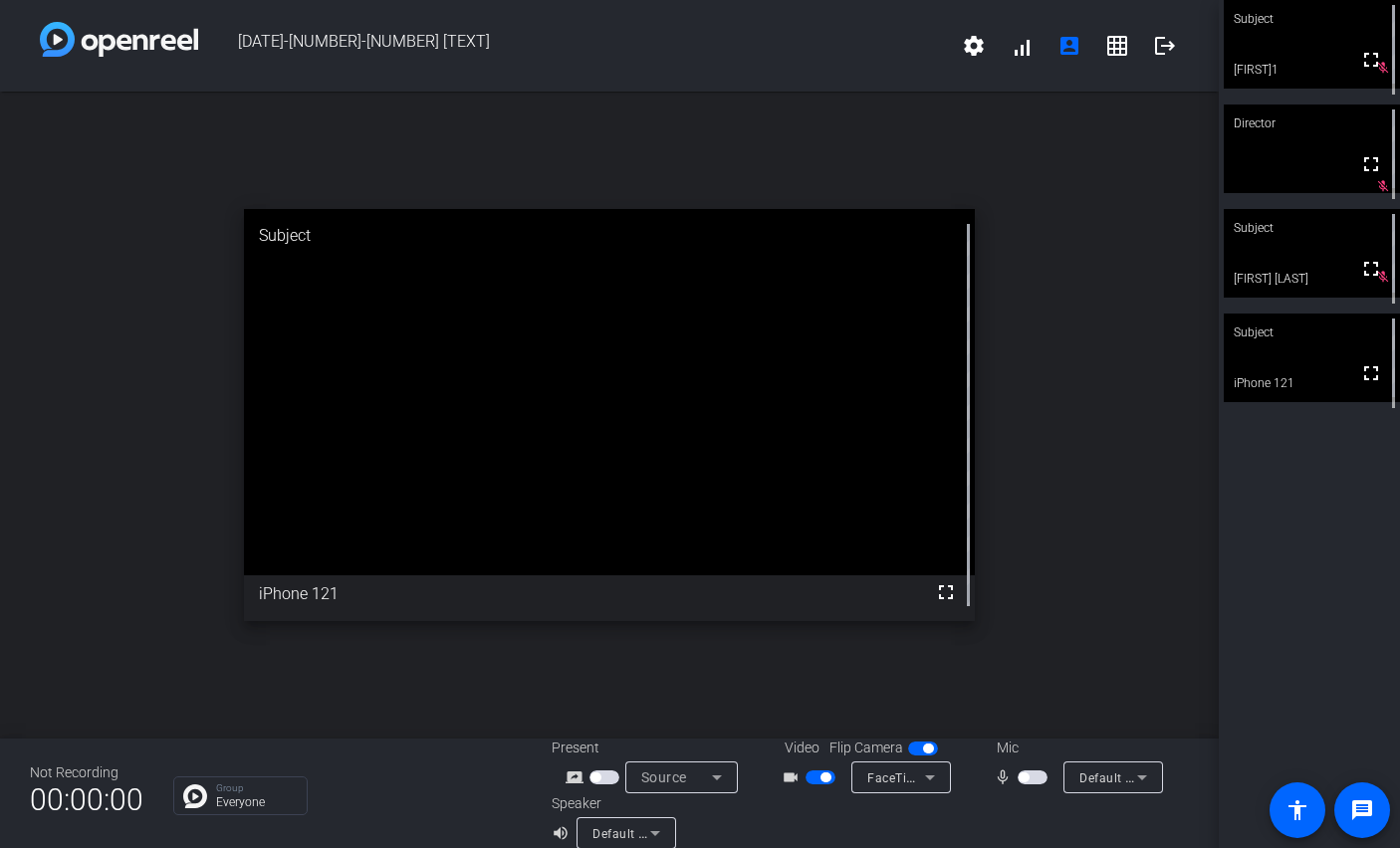 click at bounding box center [1024, 777] 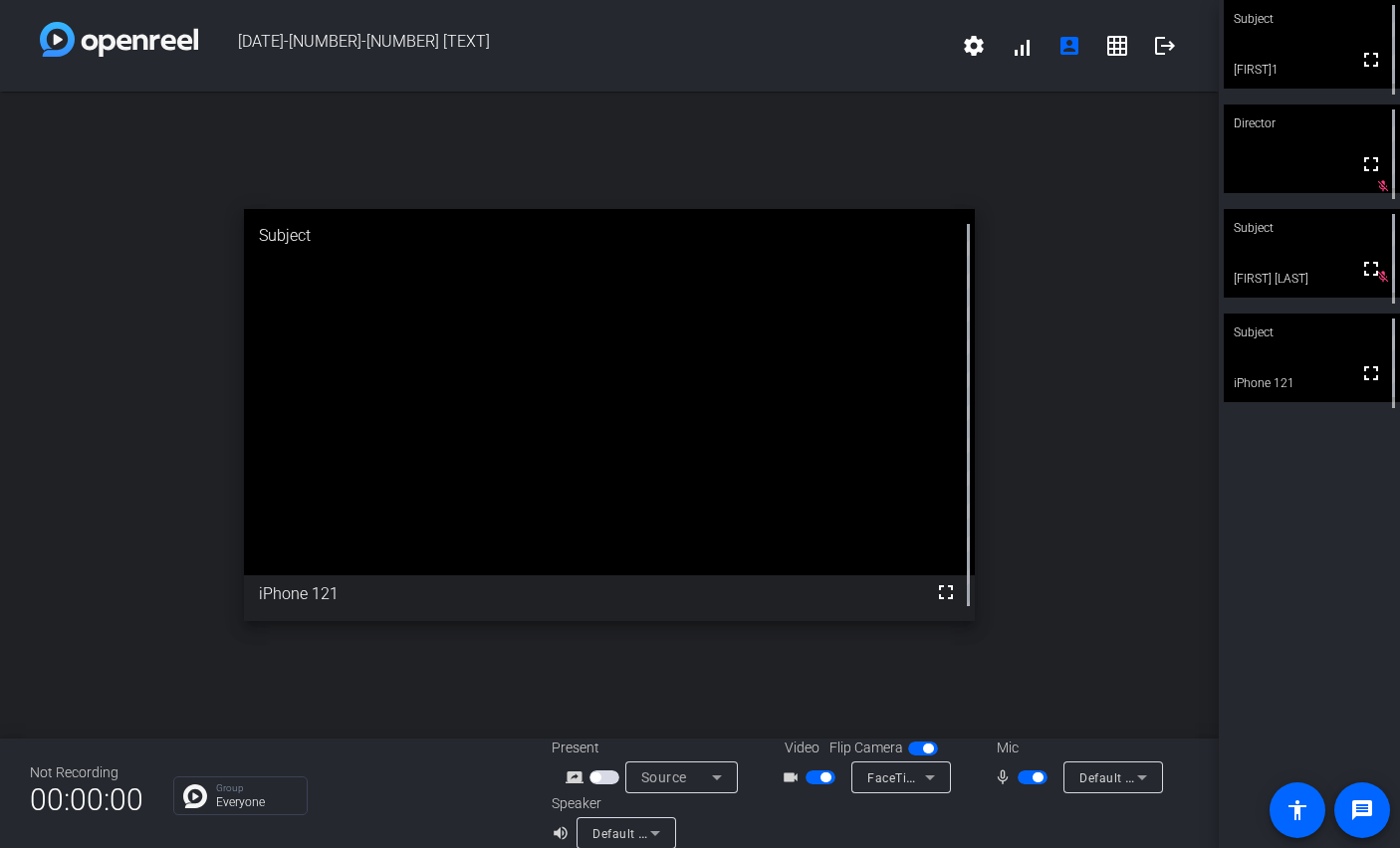 click at bounding box center (1033, 777) 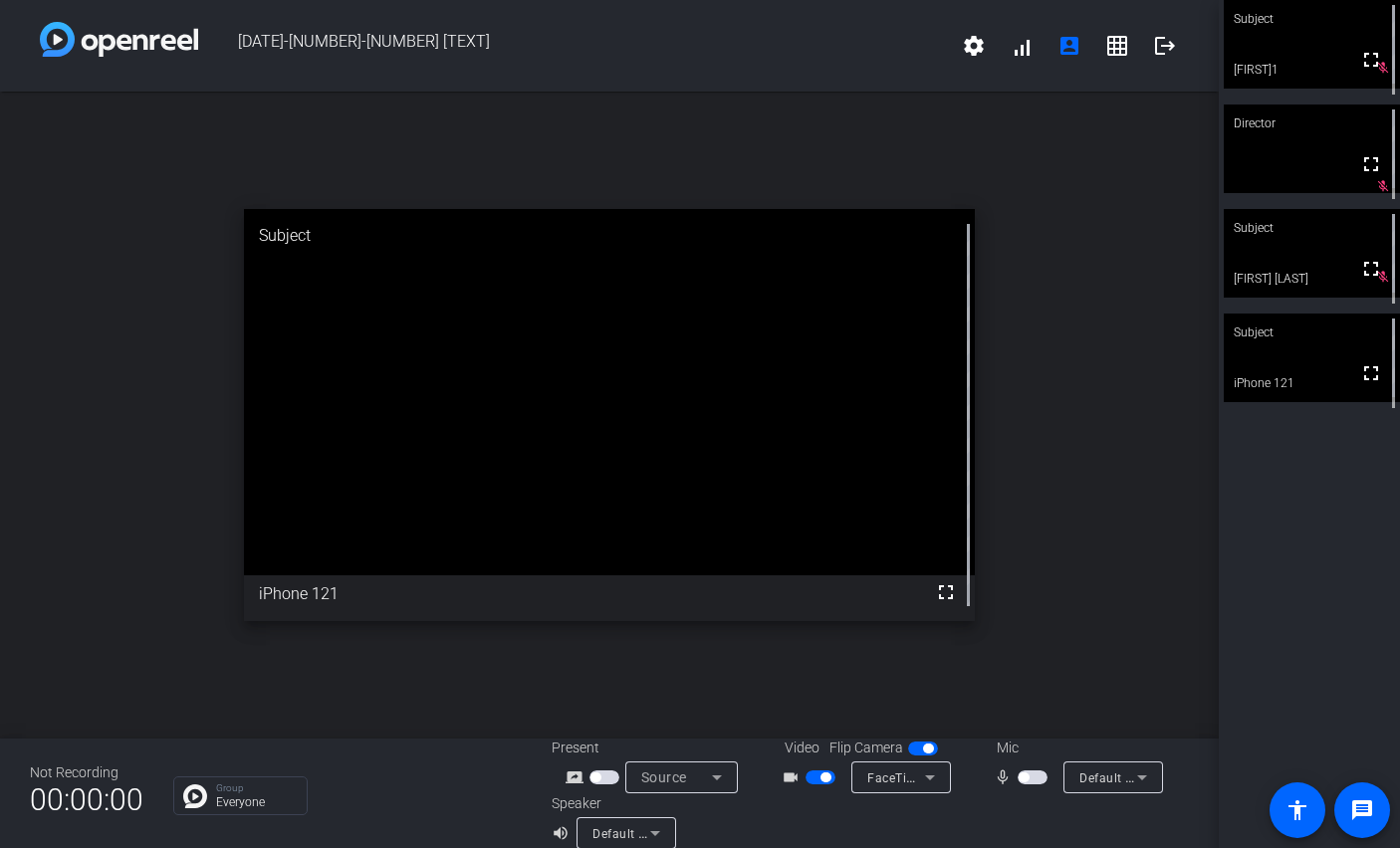 click at bounding box center (1024, 777) 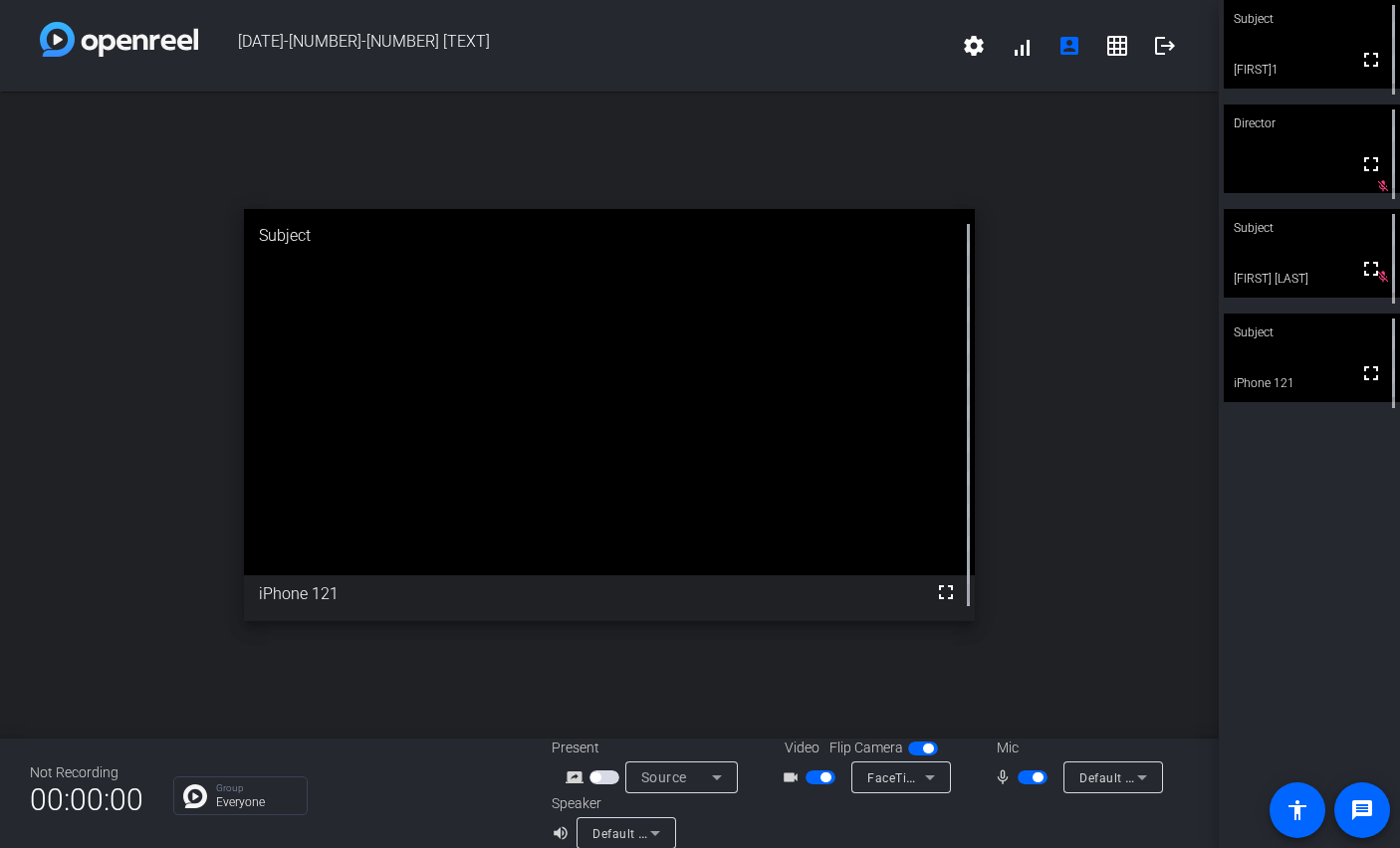 click at bounding box center [1033, 777] 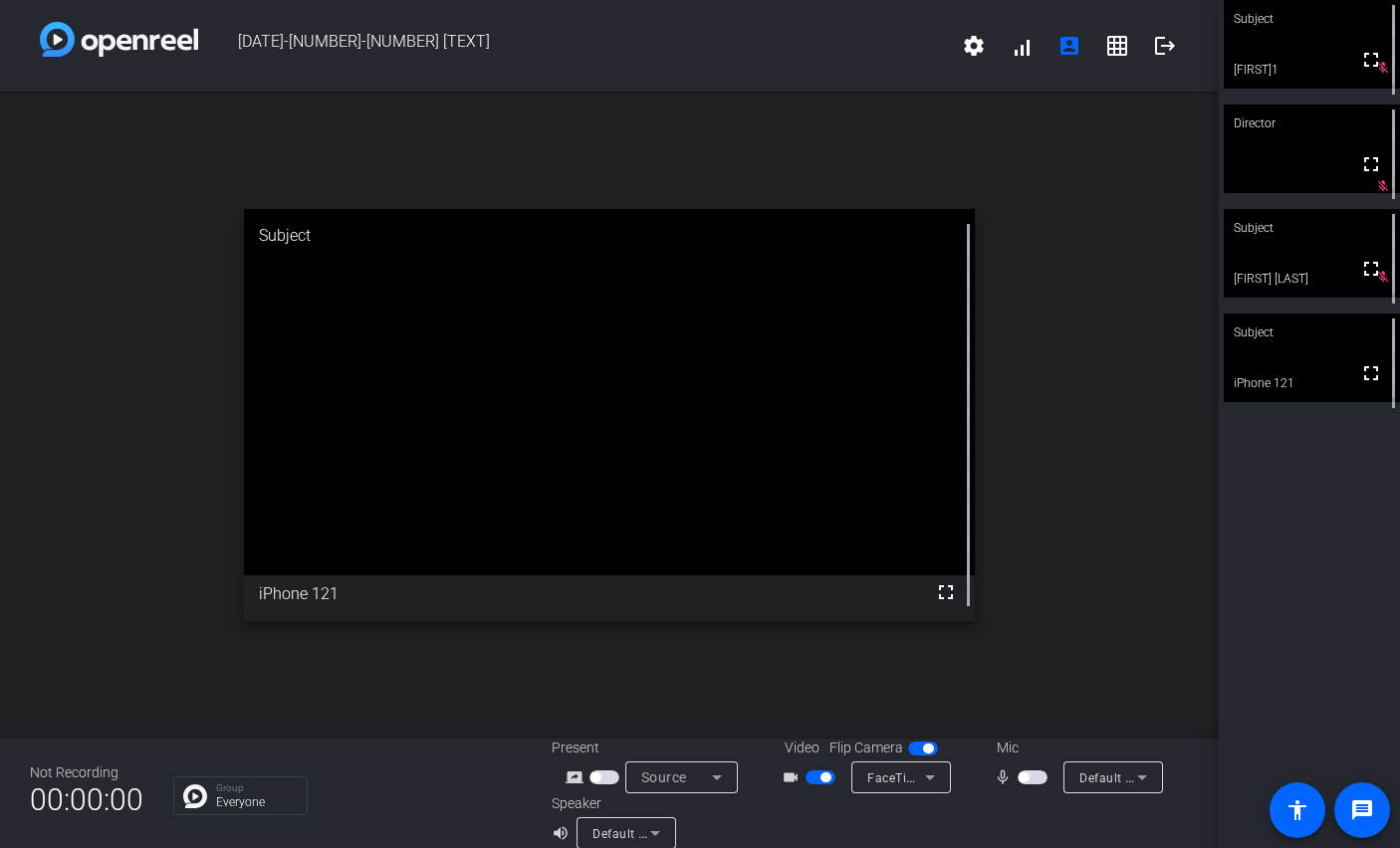 click at bounding box center [1024, 777] 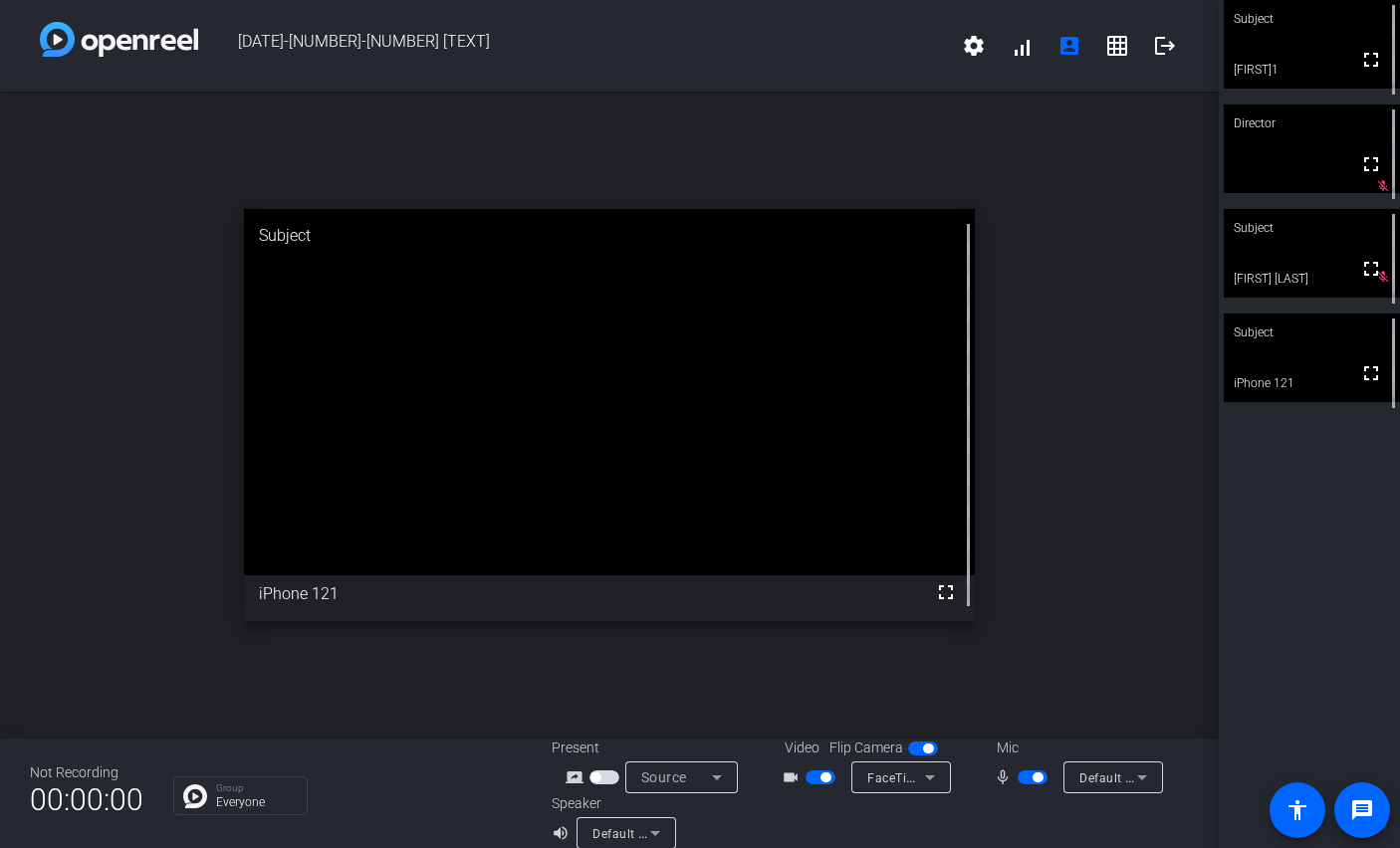 click at bounding box center [1033, 777] 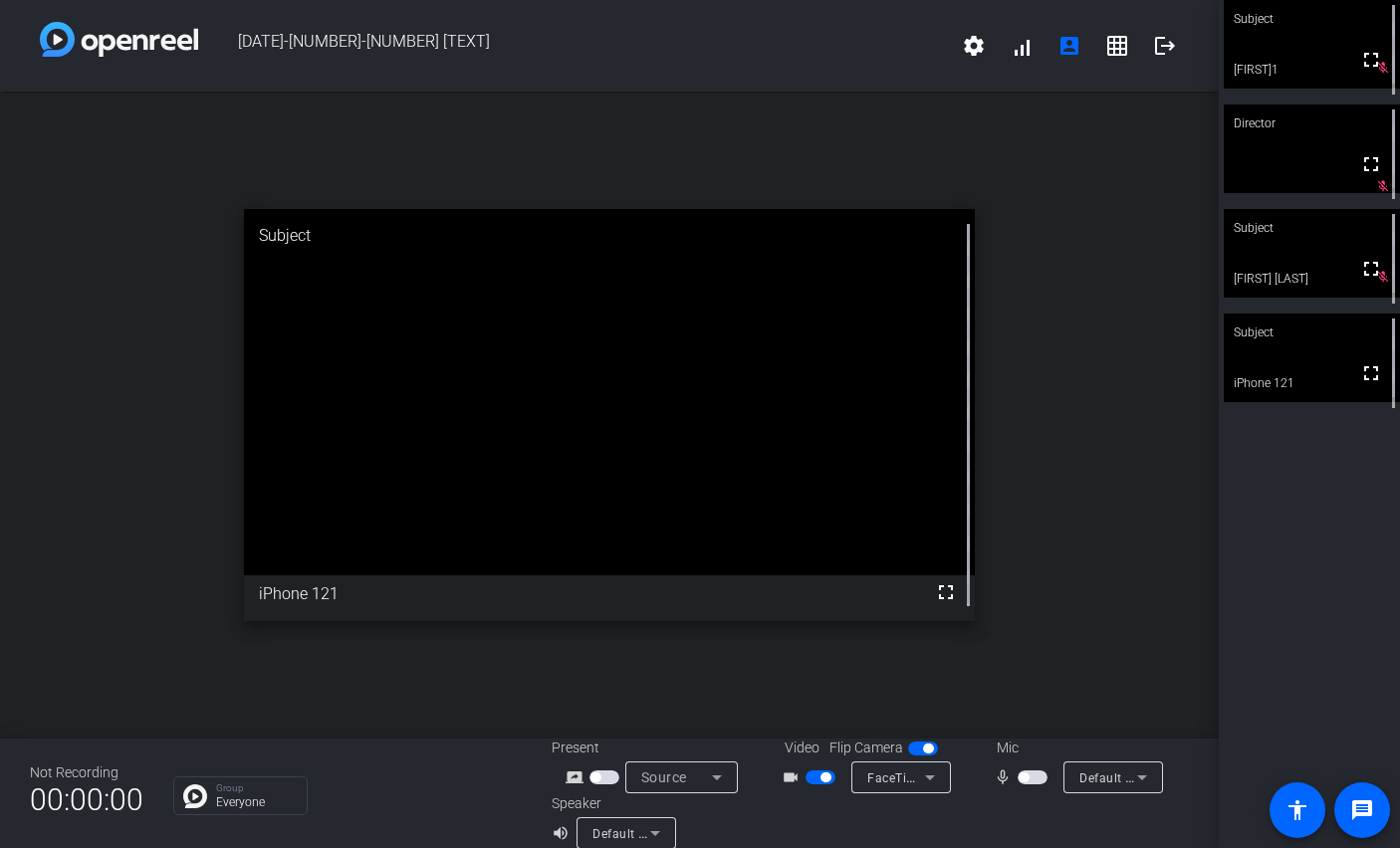 click at bounding box center (1024, 777) 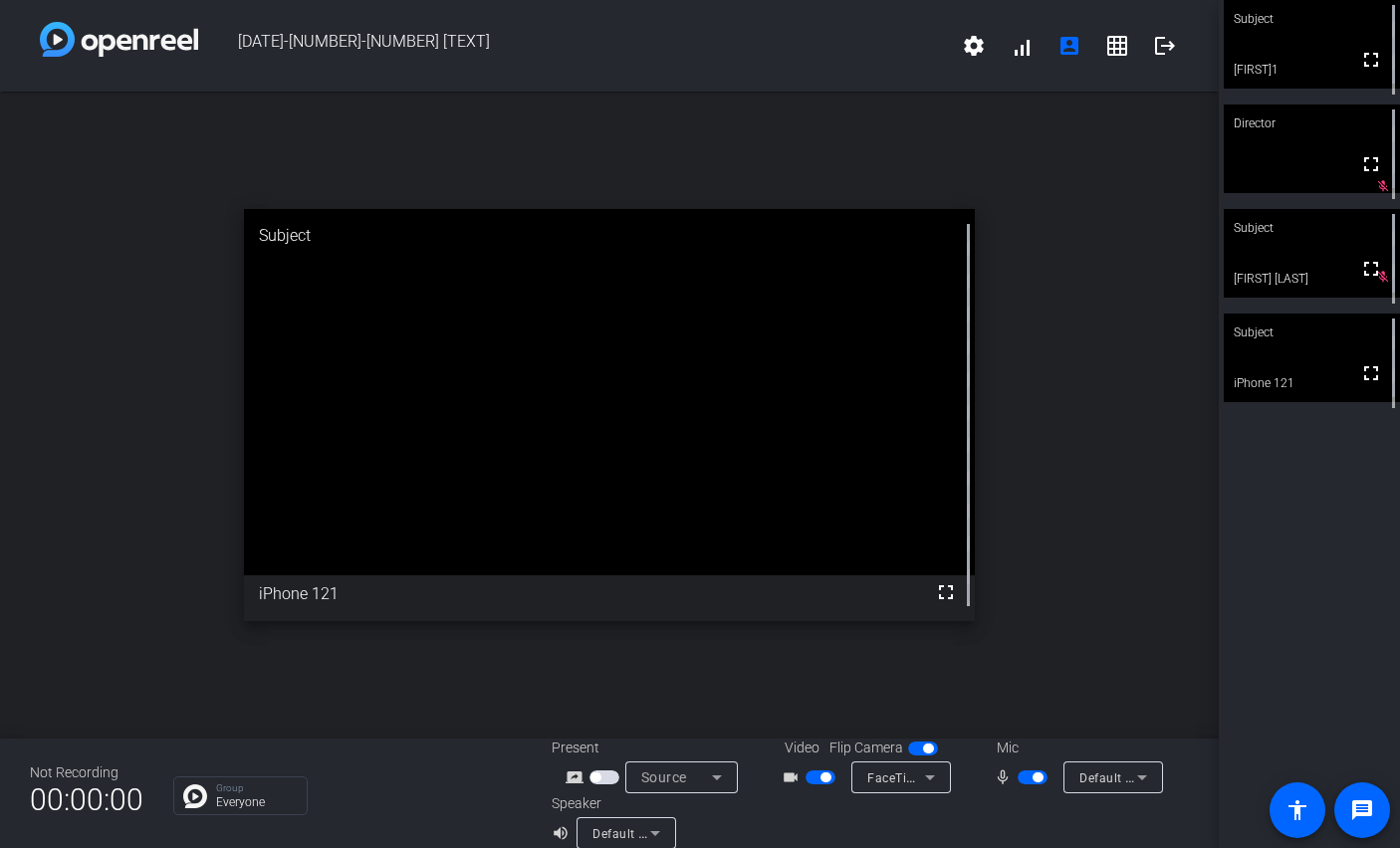 click at bounding box center [1033, 777] 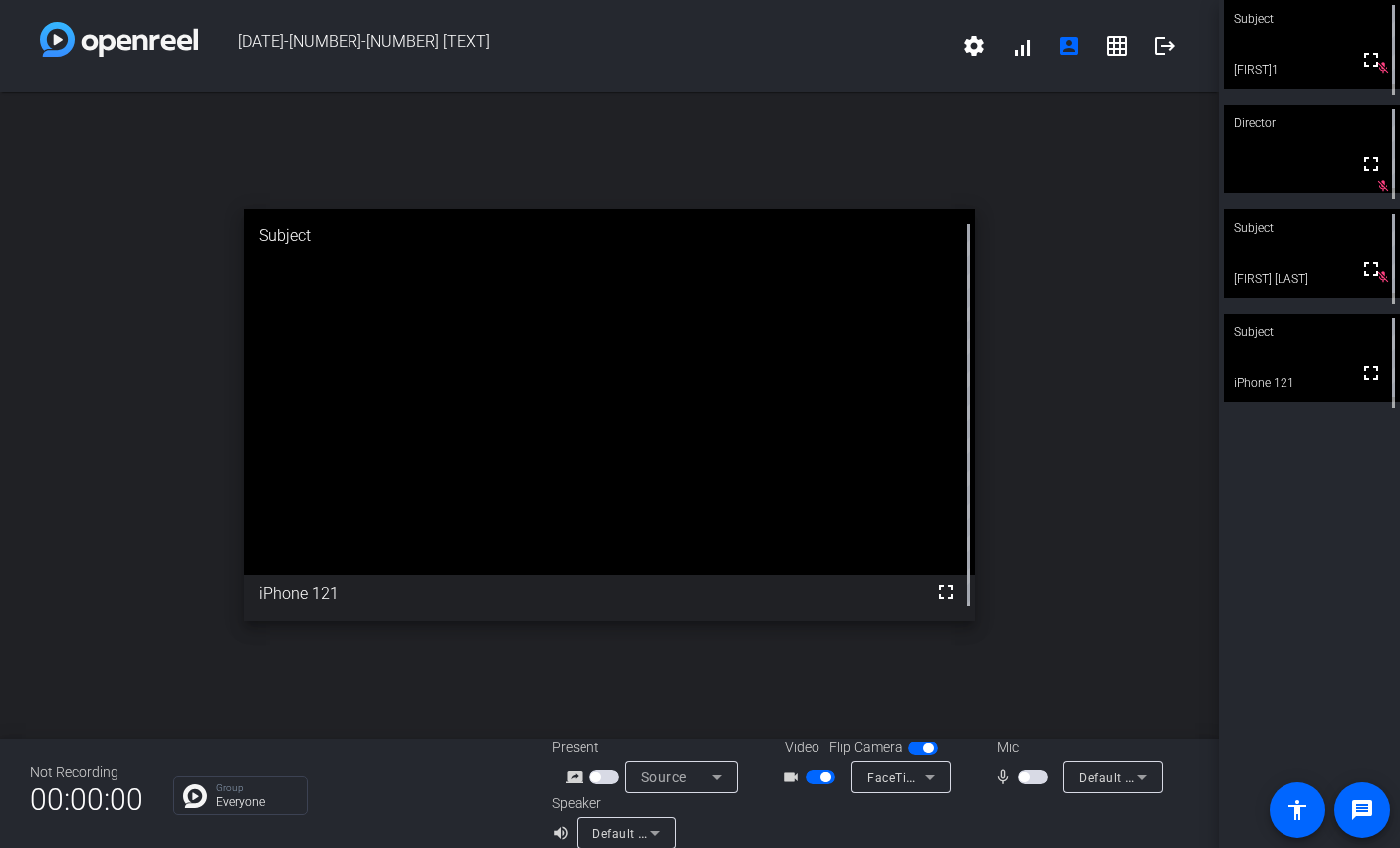 click at bounding box center [1024, 777] 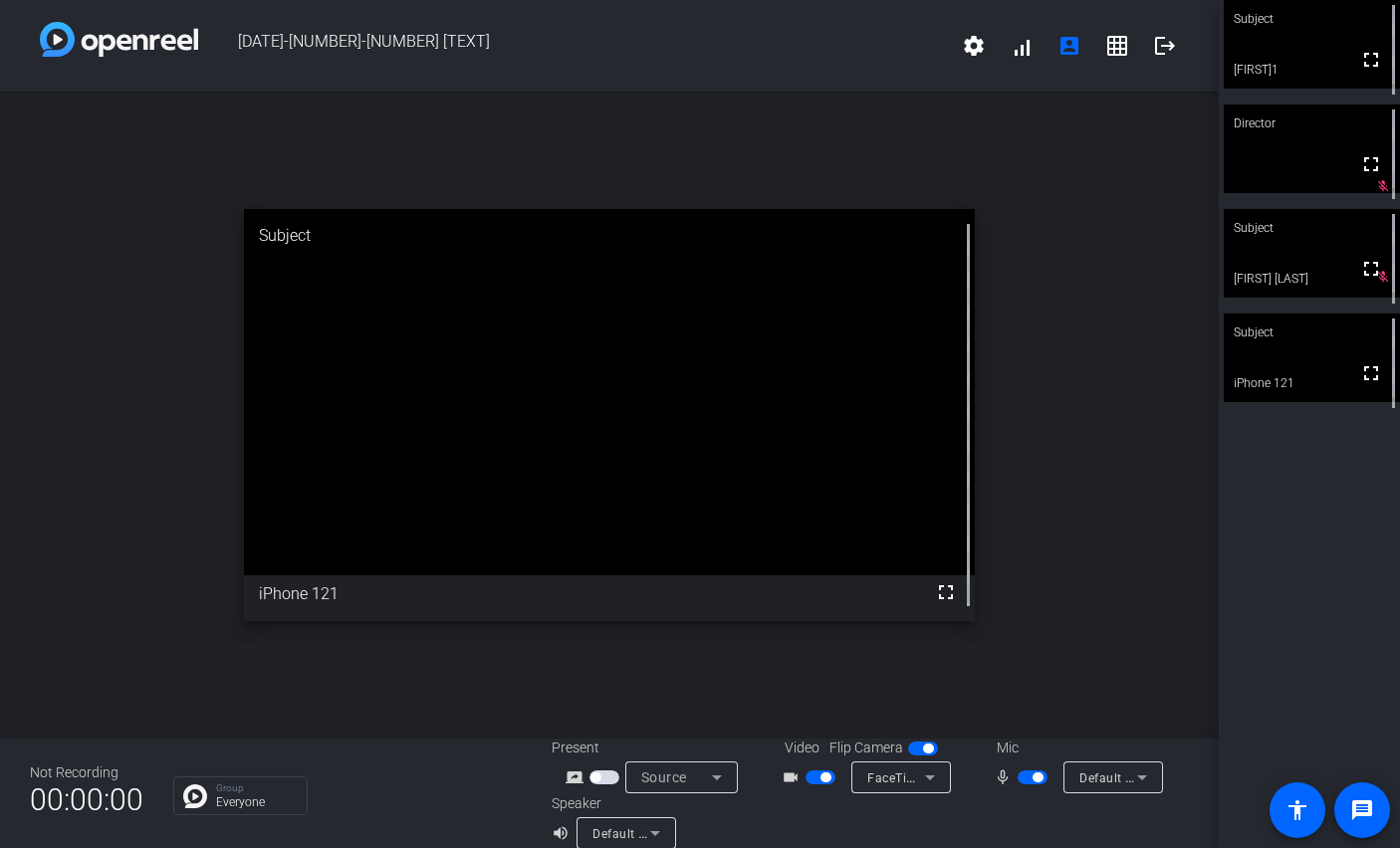click at bounding box center (1033, 777) 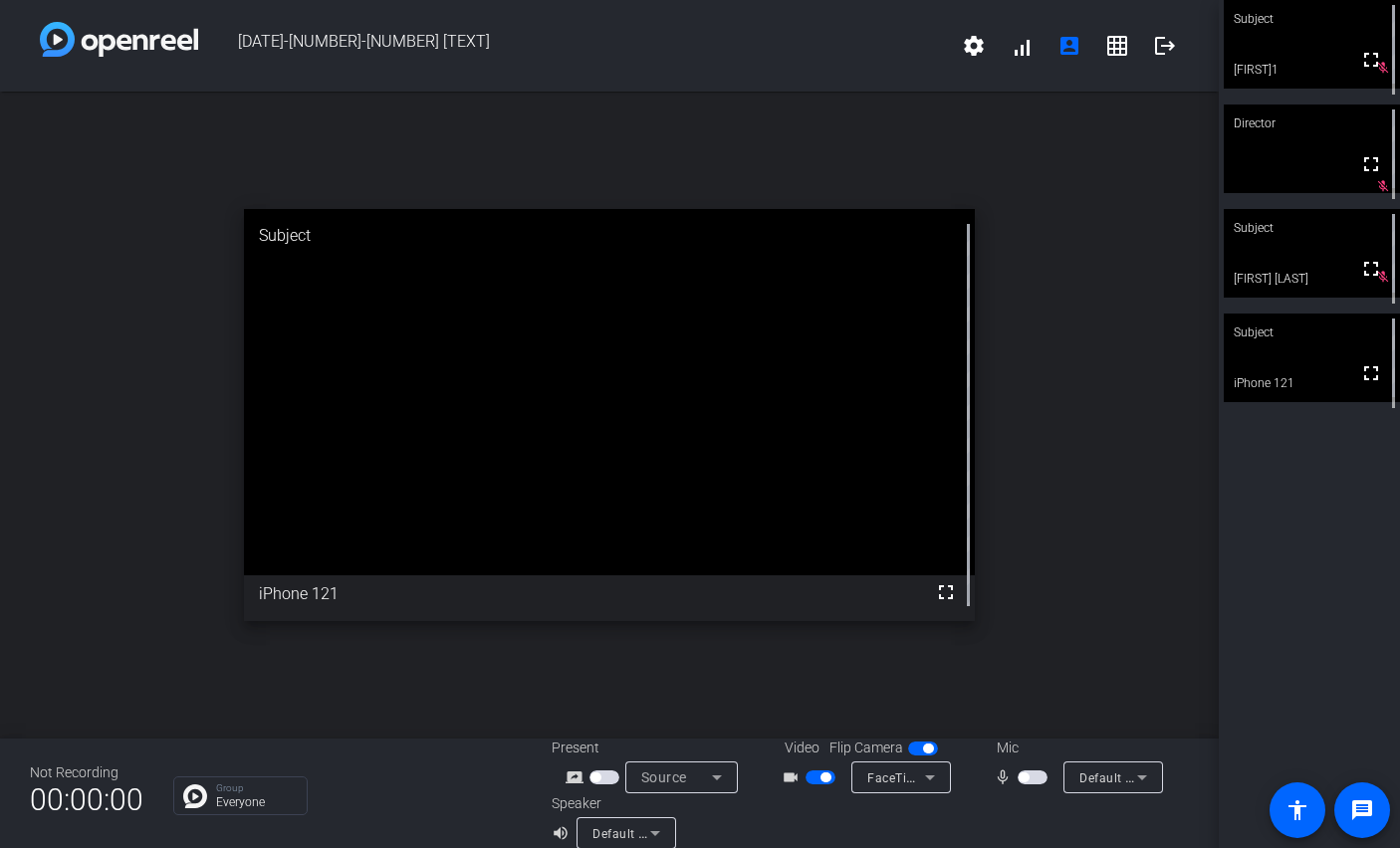 click at bounding box center [1035, 776] 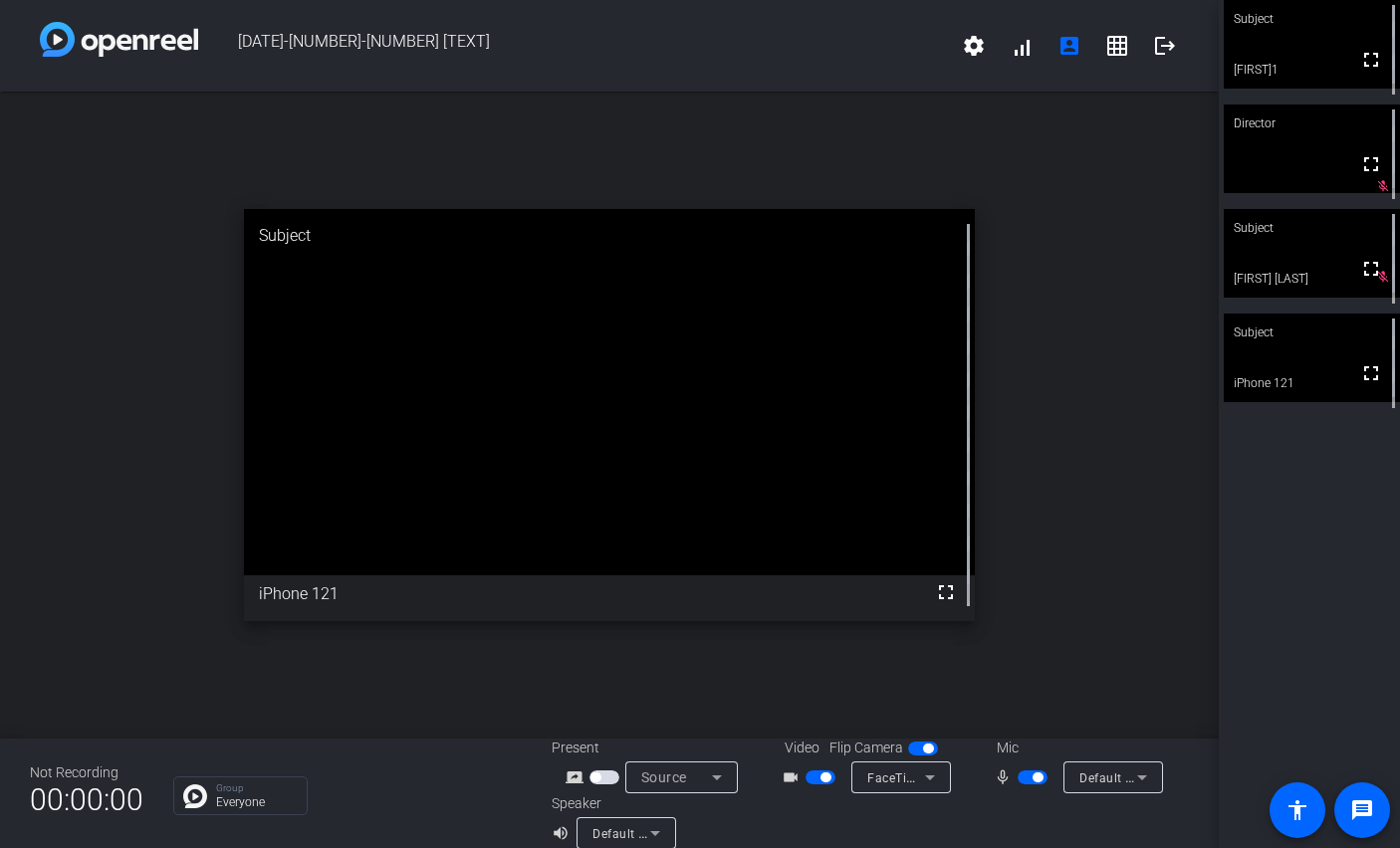click at bounding box center [1033, 777] 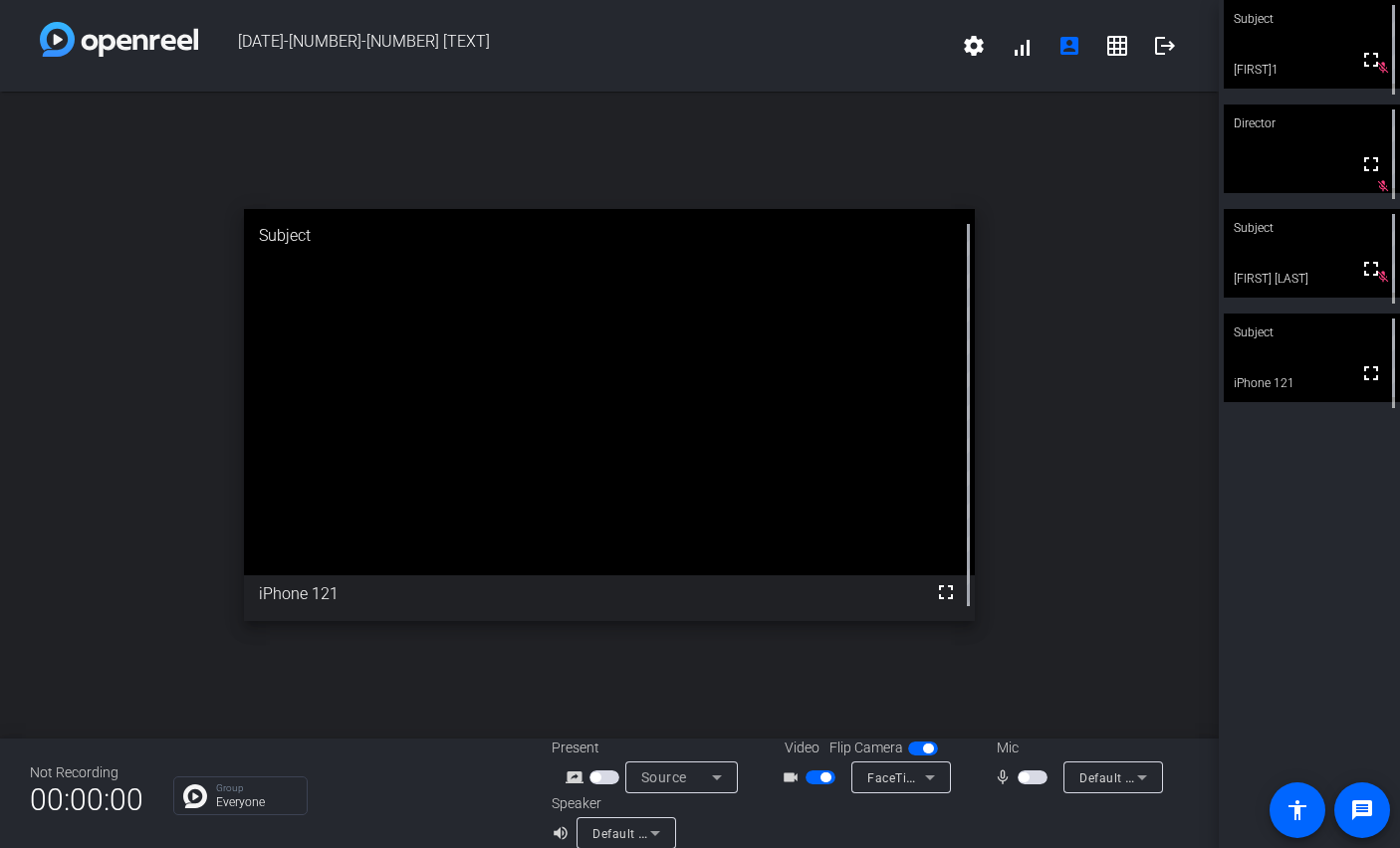 click at bounding box center (1033, 777) 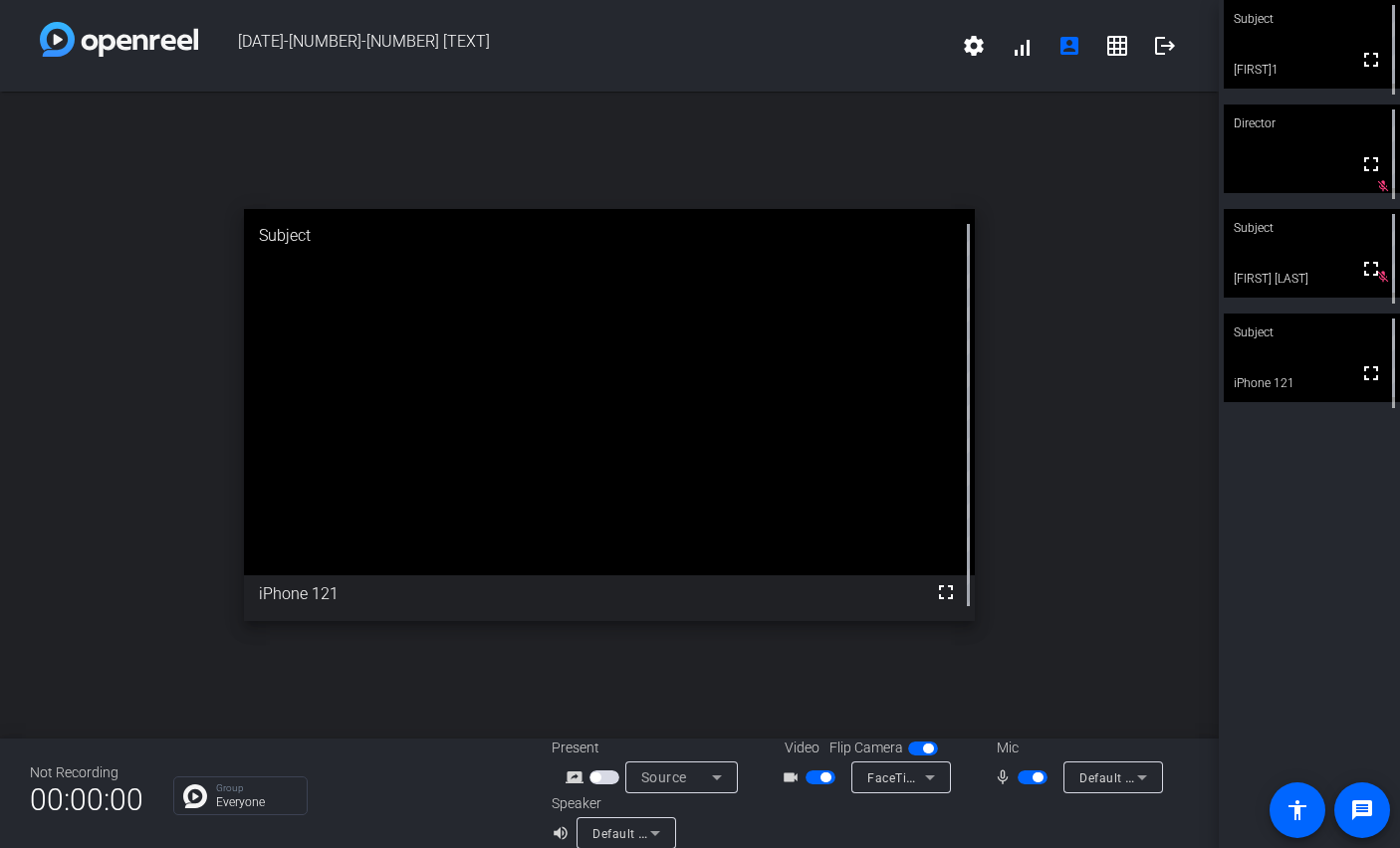 click at bounding box center [1033, 777] 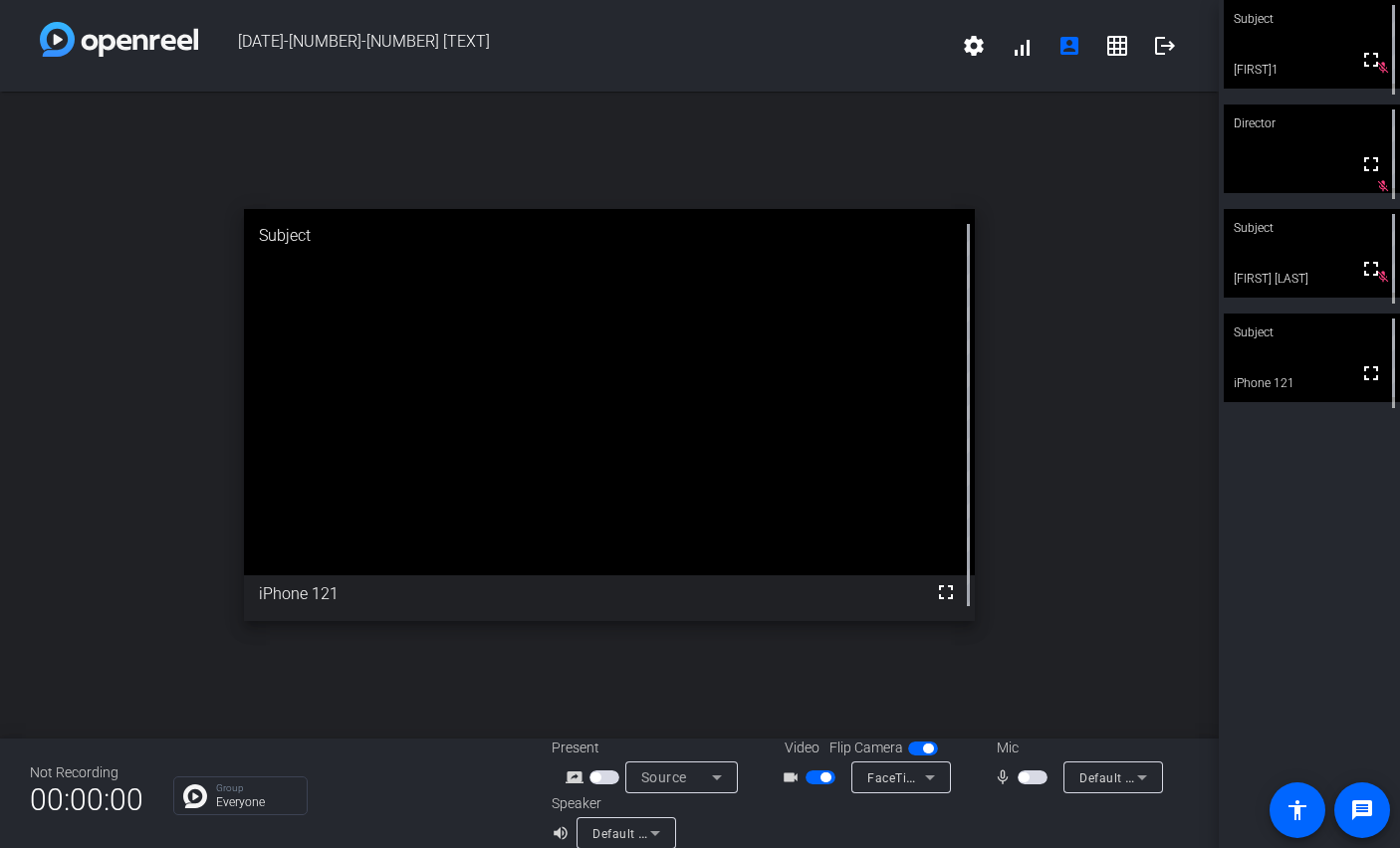 click at bounding box center (1033, 777) 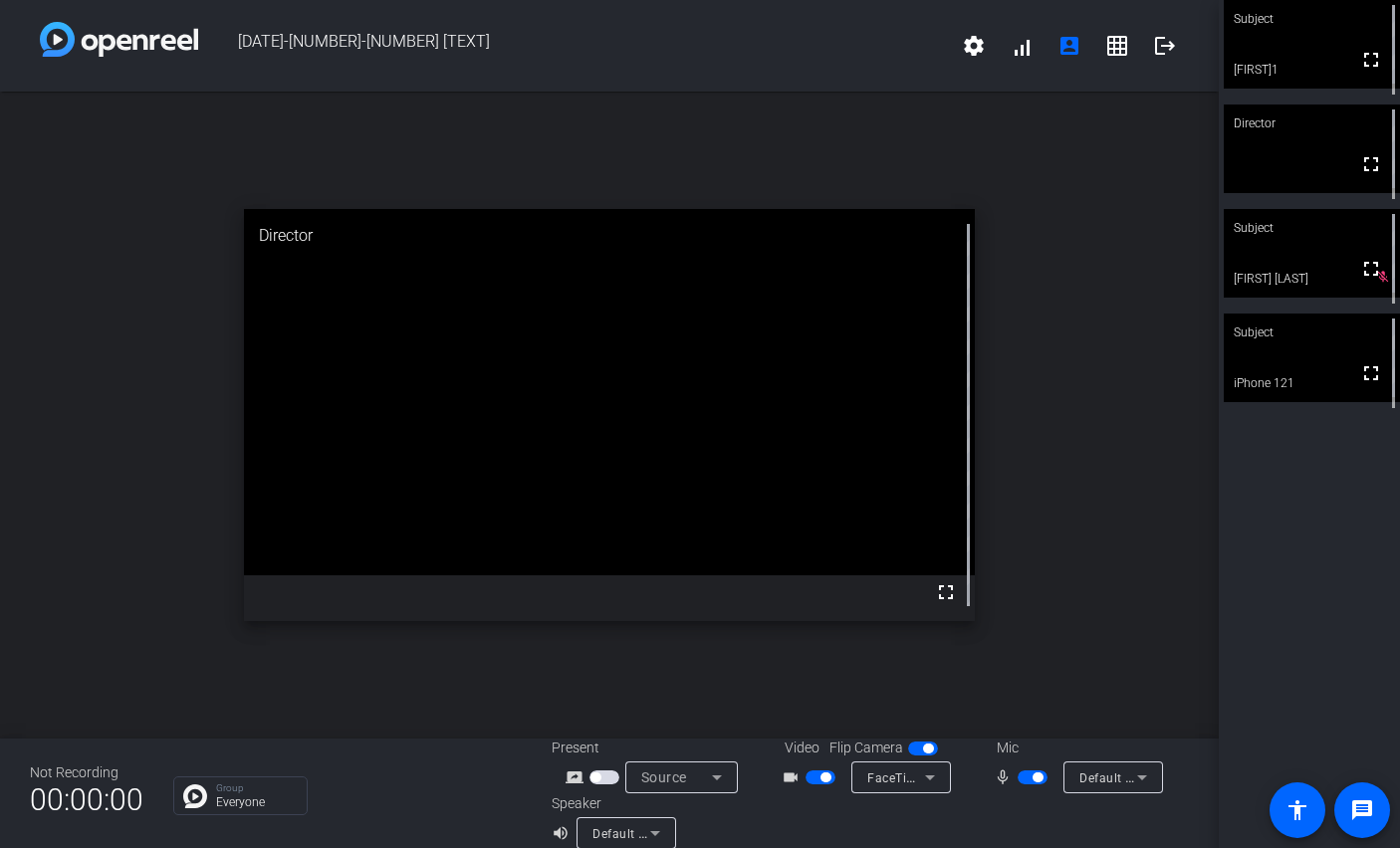 click at bounding box center [1033, 777] 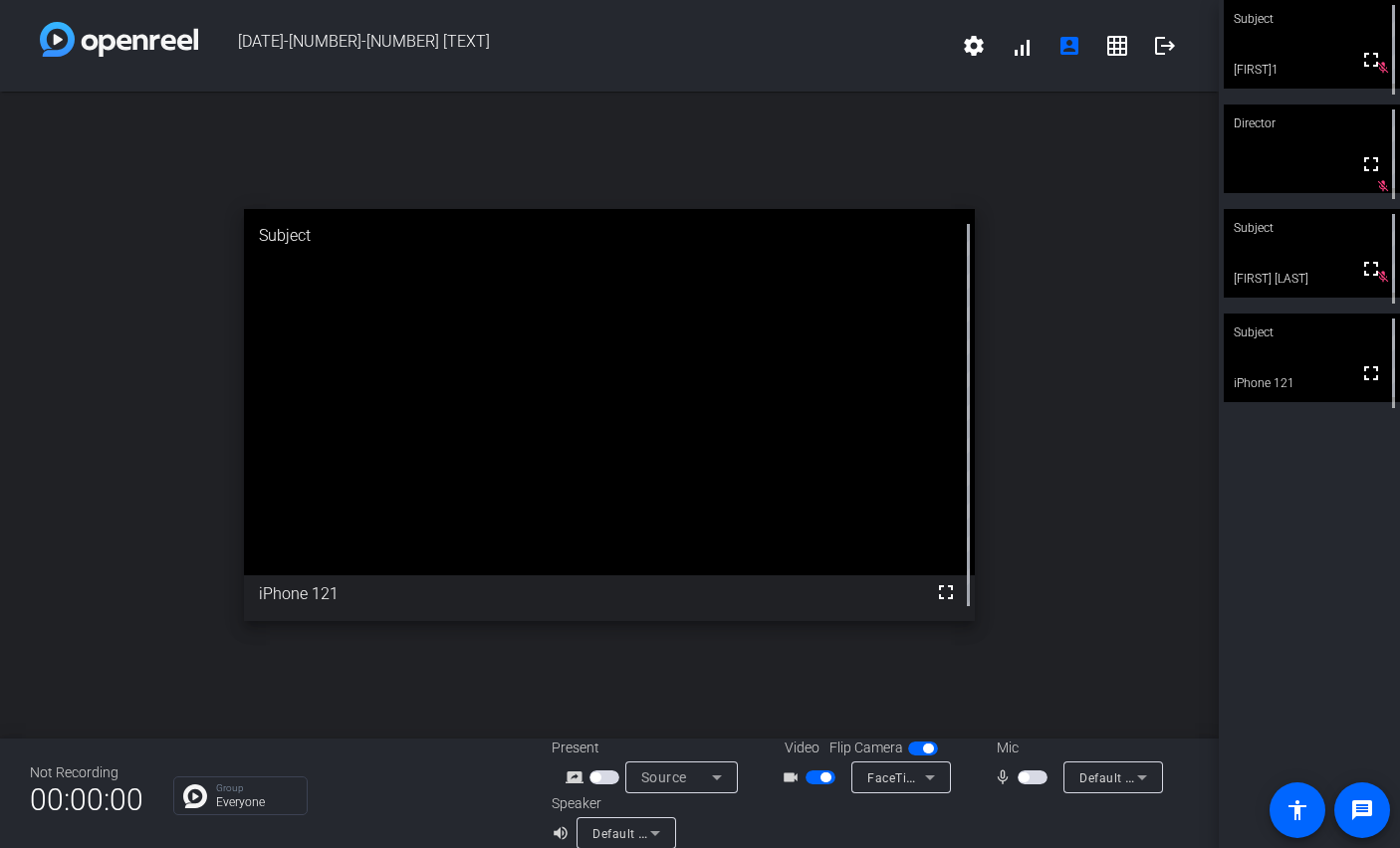 click at bounding box center (1033, 777) 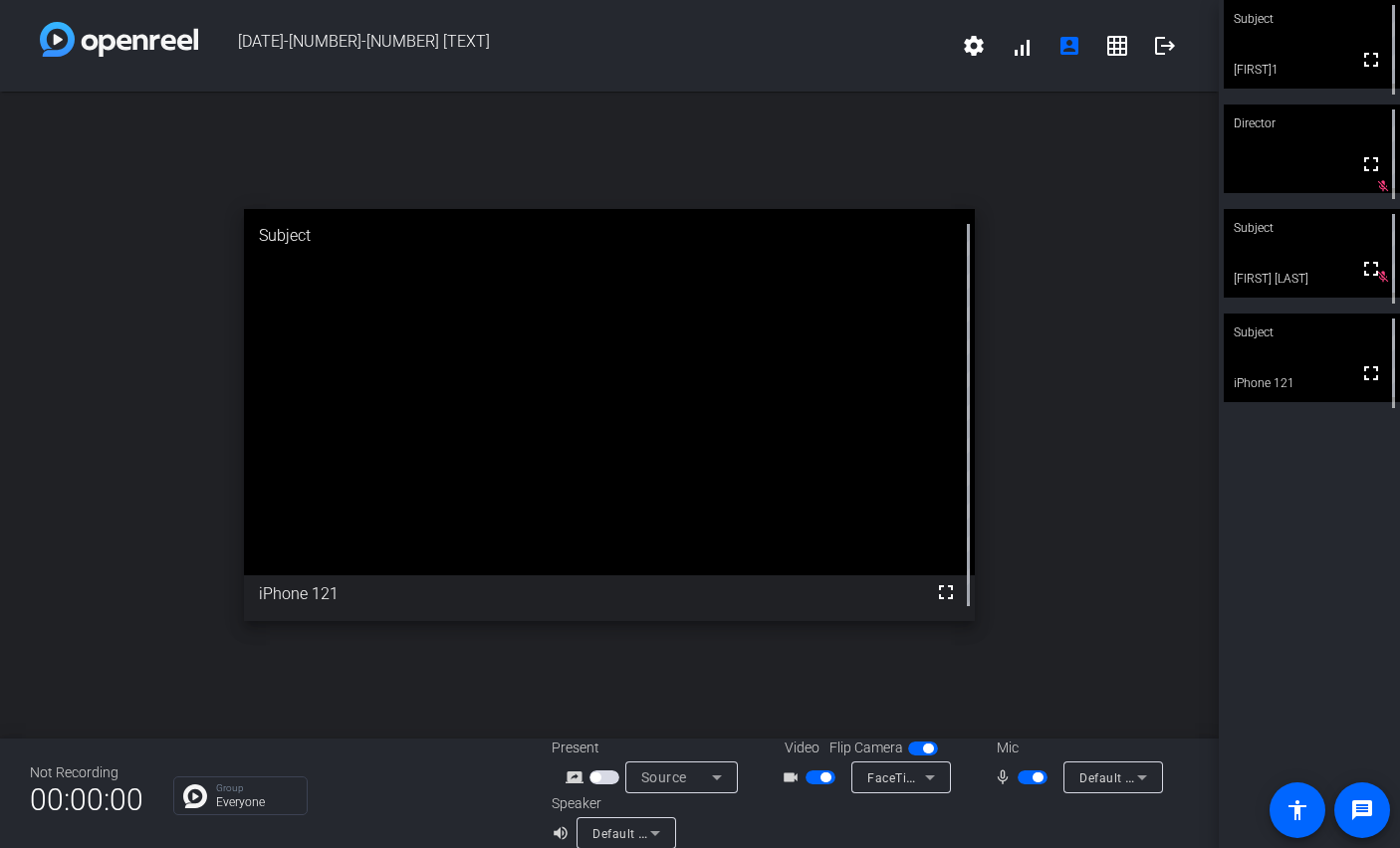 click at bounding box center [1033, 777] 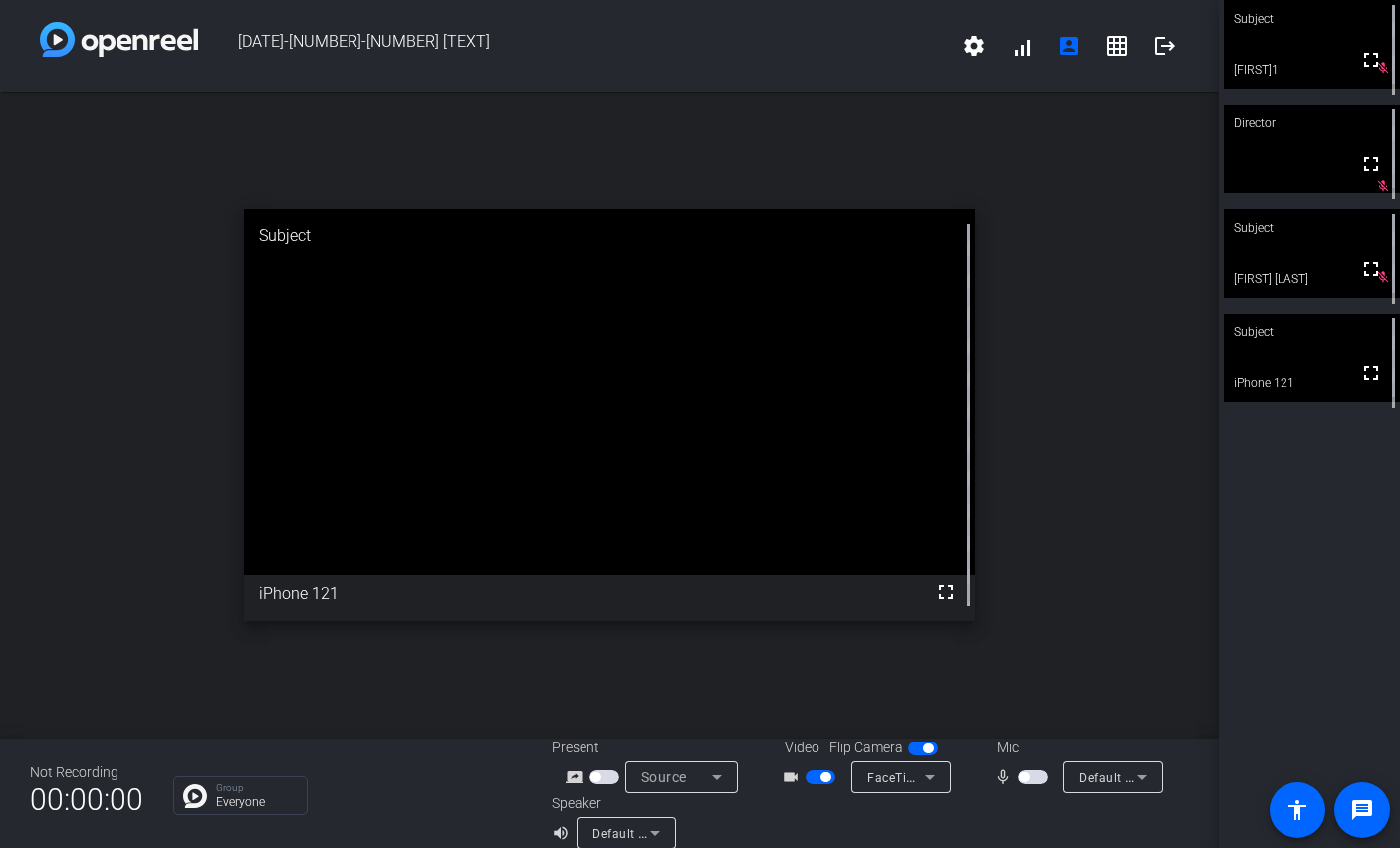 click at bounding box center [1033, 777] 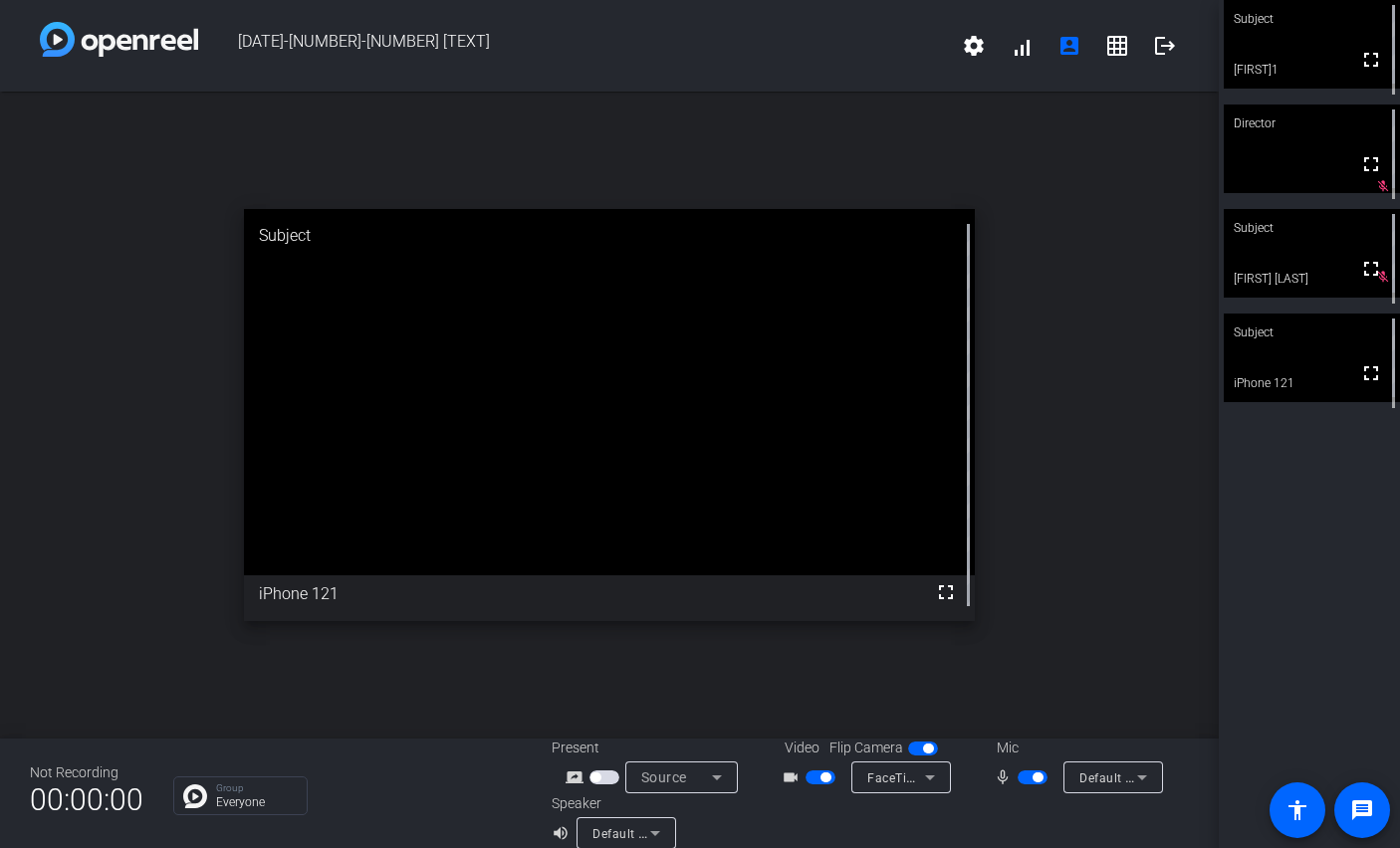 click at bounding box center [1033, 777] 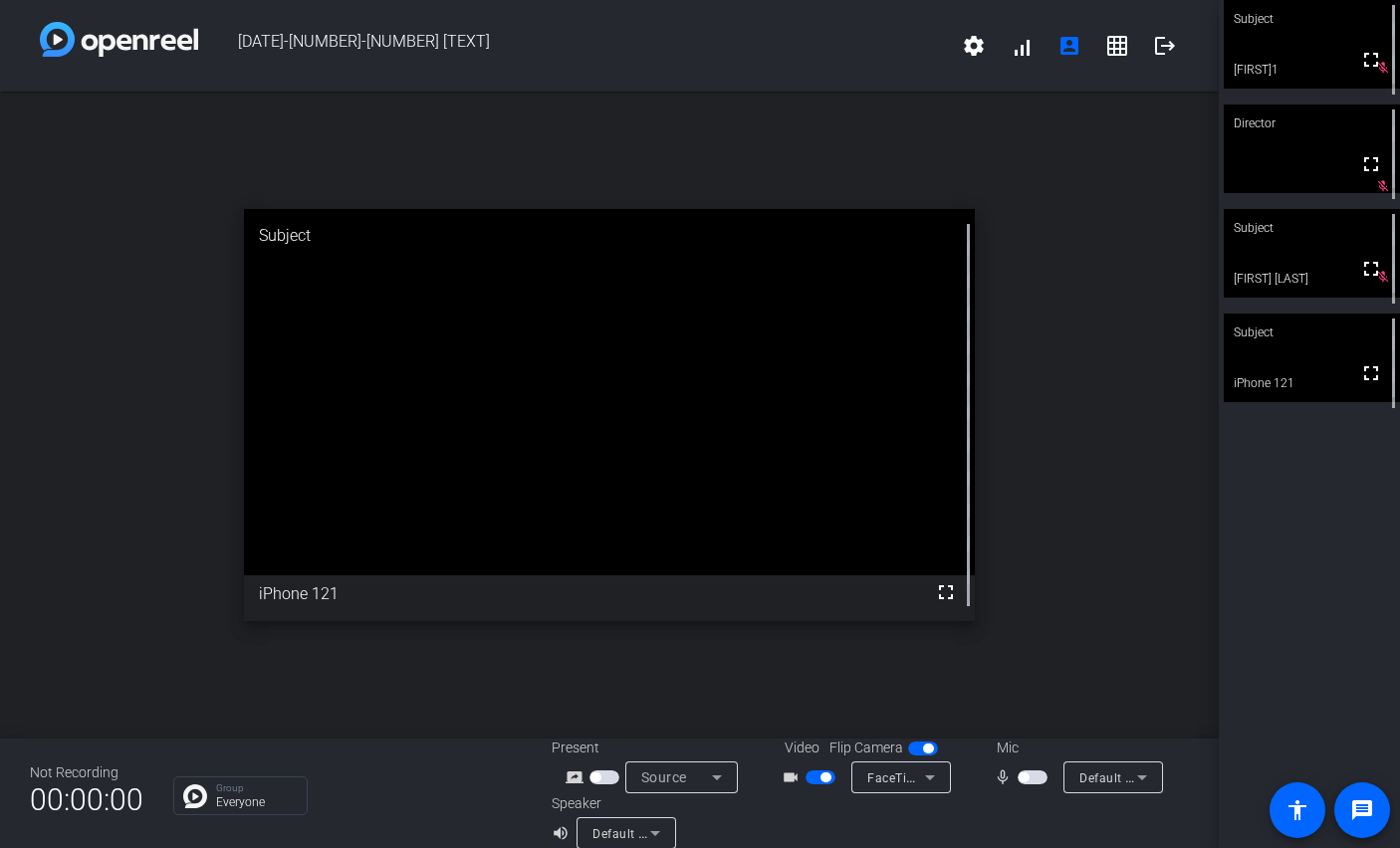 click at bounding box center [1033, 777] 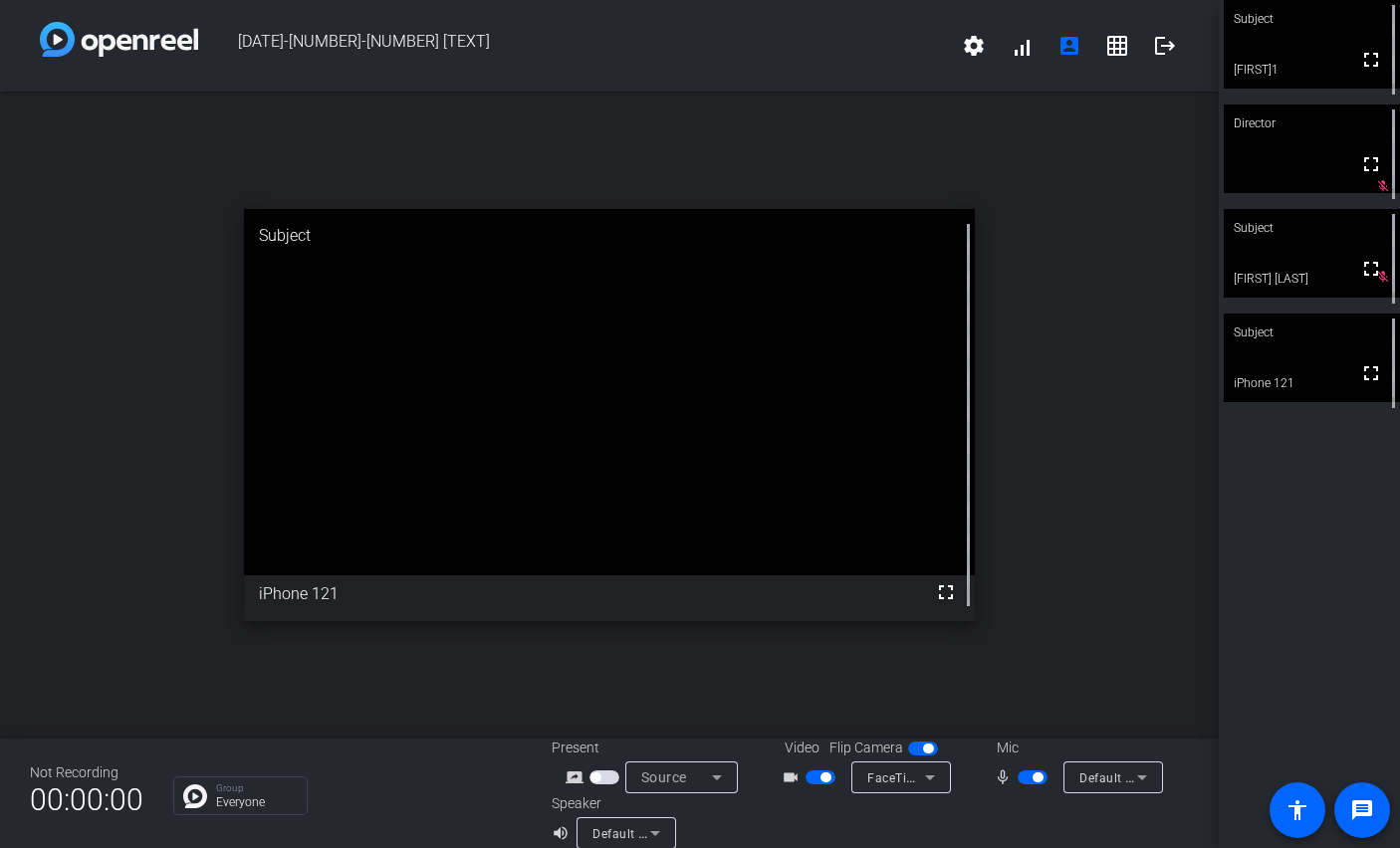 click at bounding box center (1033, 777) 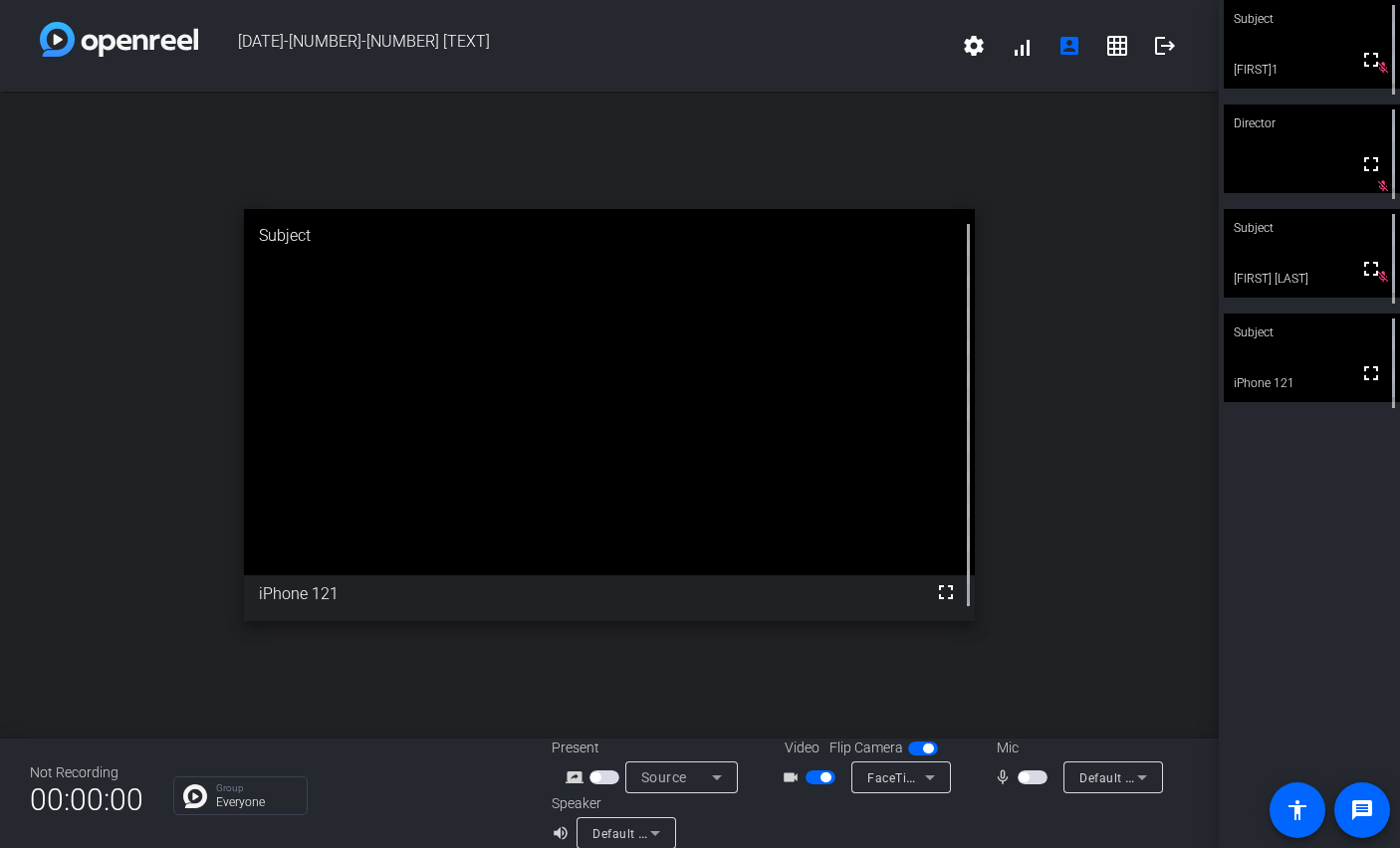 click at bounding box center [1033, 777] 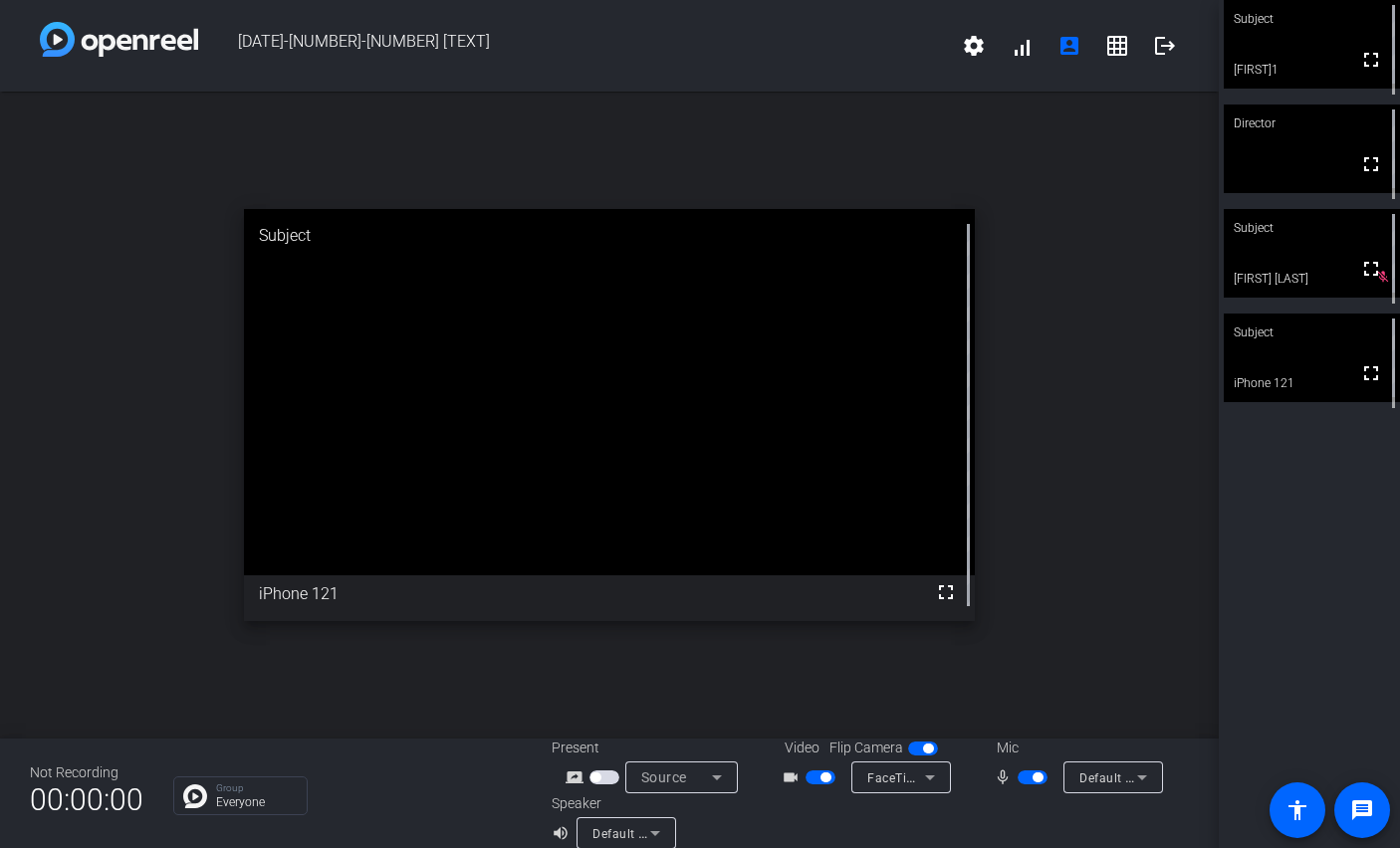 click at bounding box center [1033, 777] 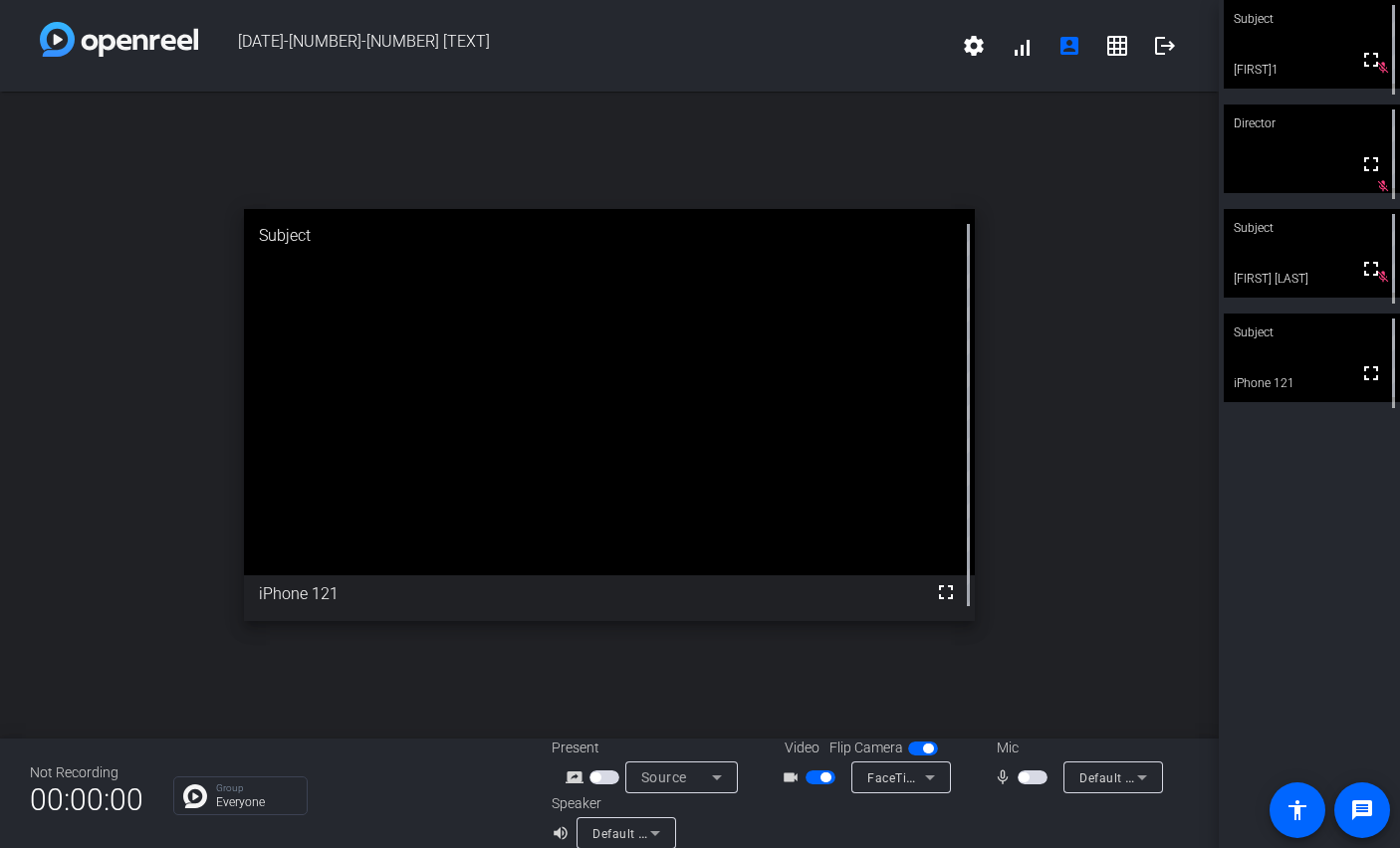 click at bounding box center (1033, 777) 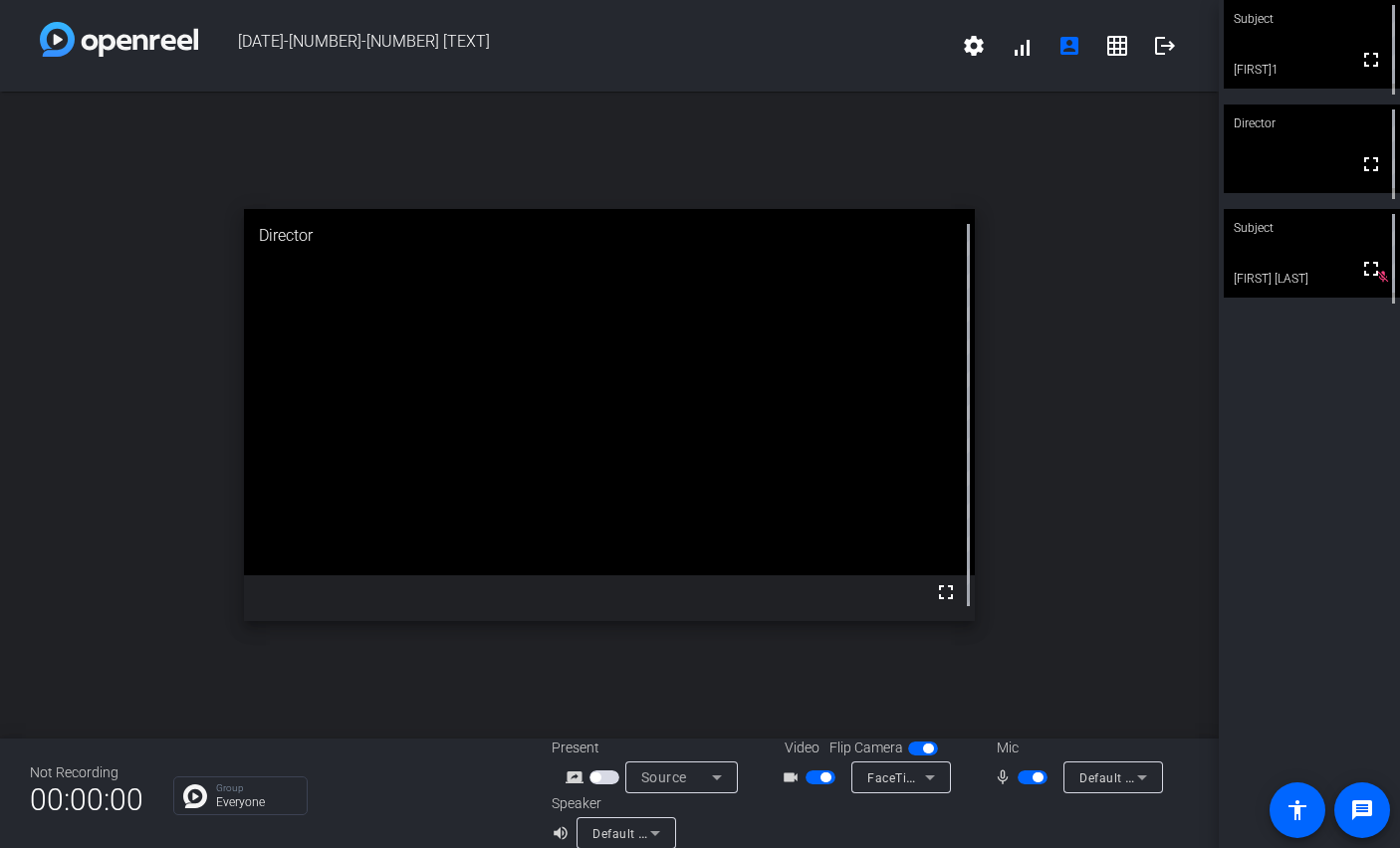 click at bounding box center (1033, 777) 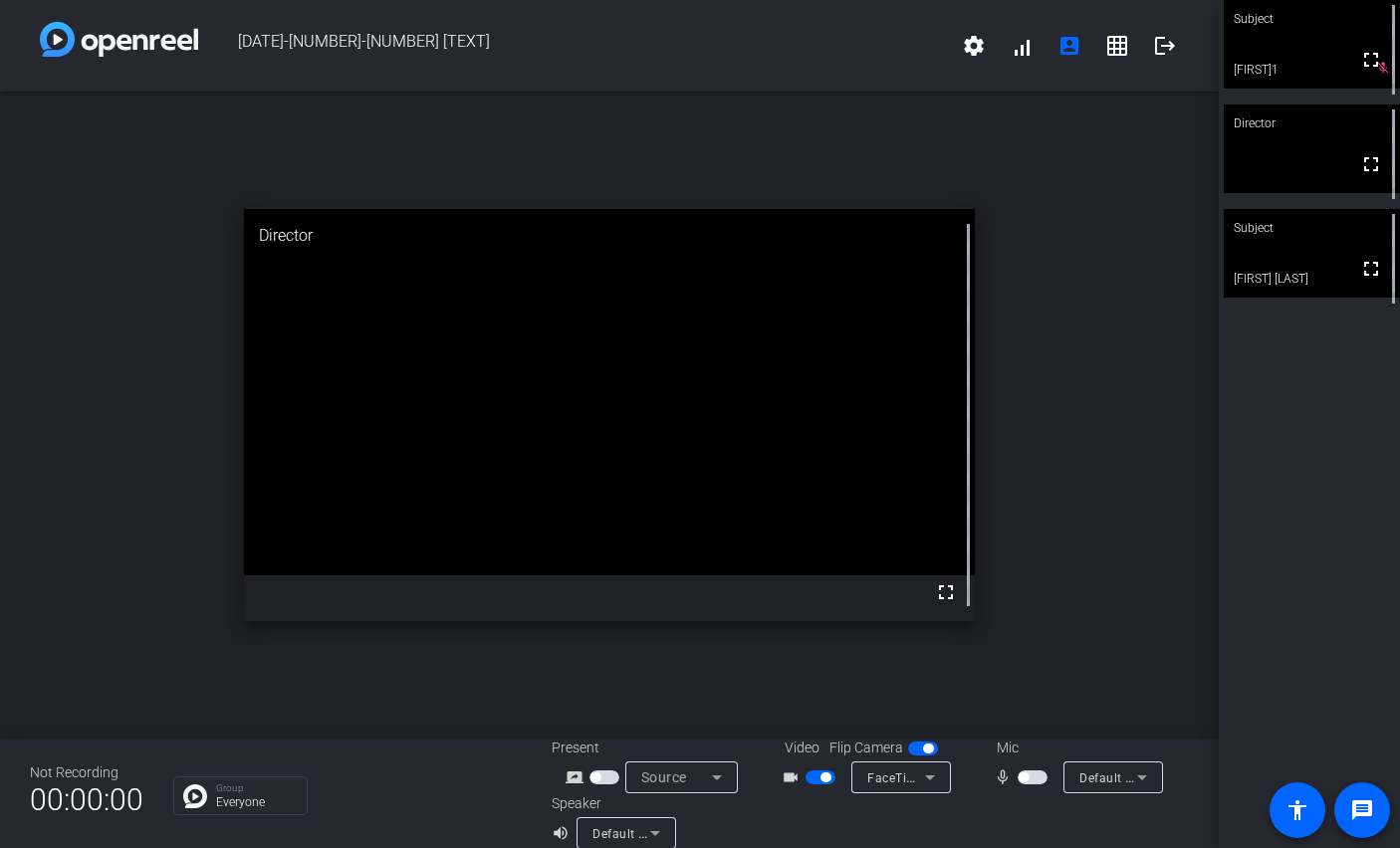 click at bounding box center (1033, 777) 